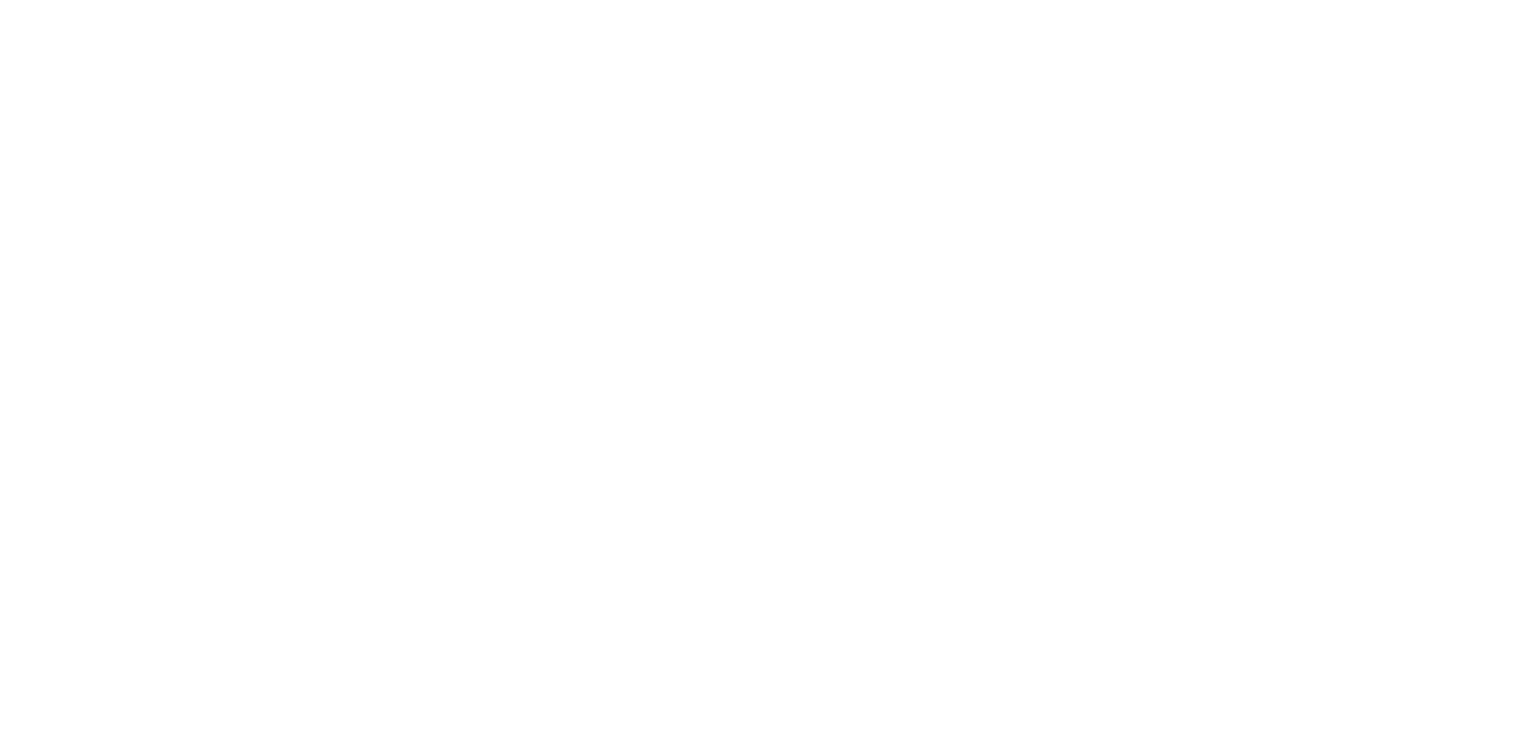 scroll, scrollTop: 0, scrollLeft: 0, axis: both 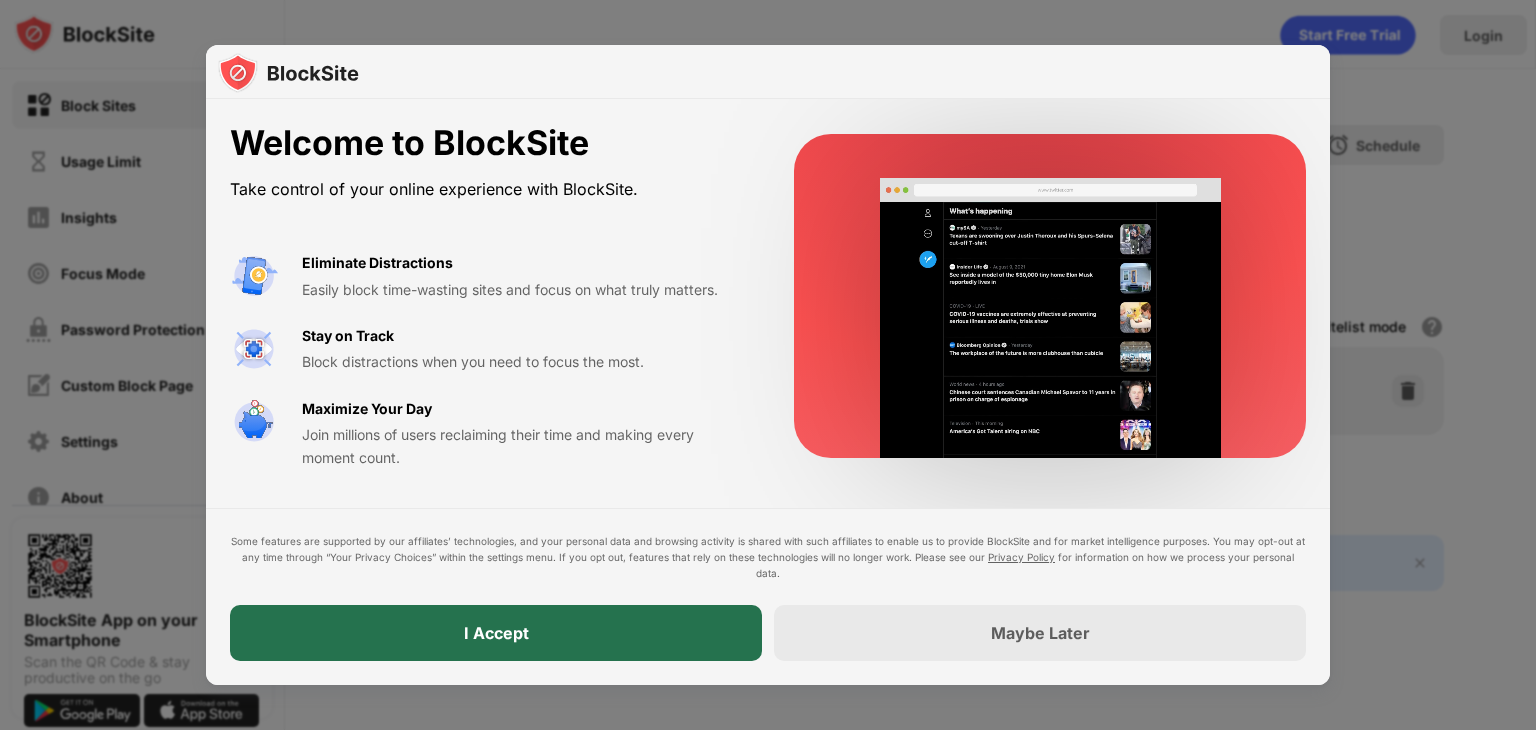 click on "I Accept" at bounding box center [496, 633] 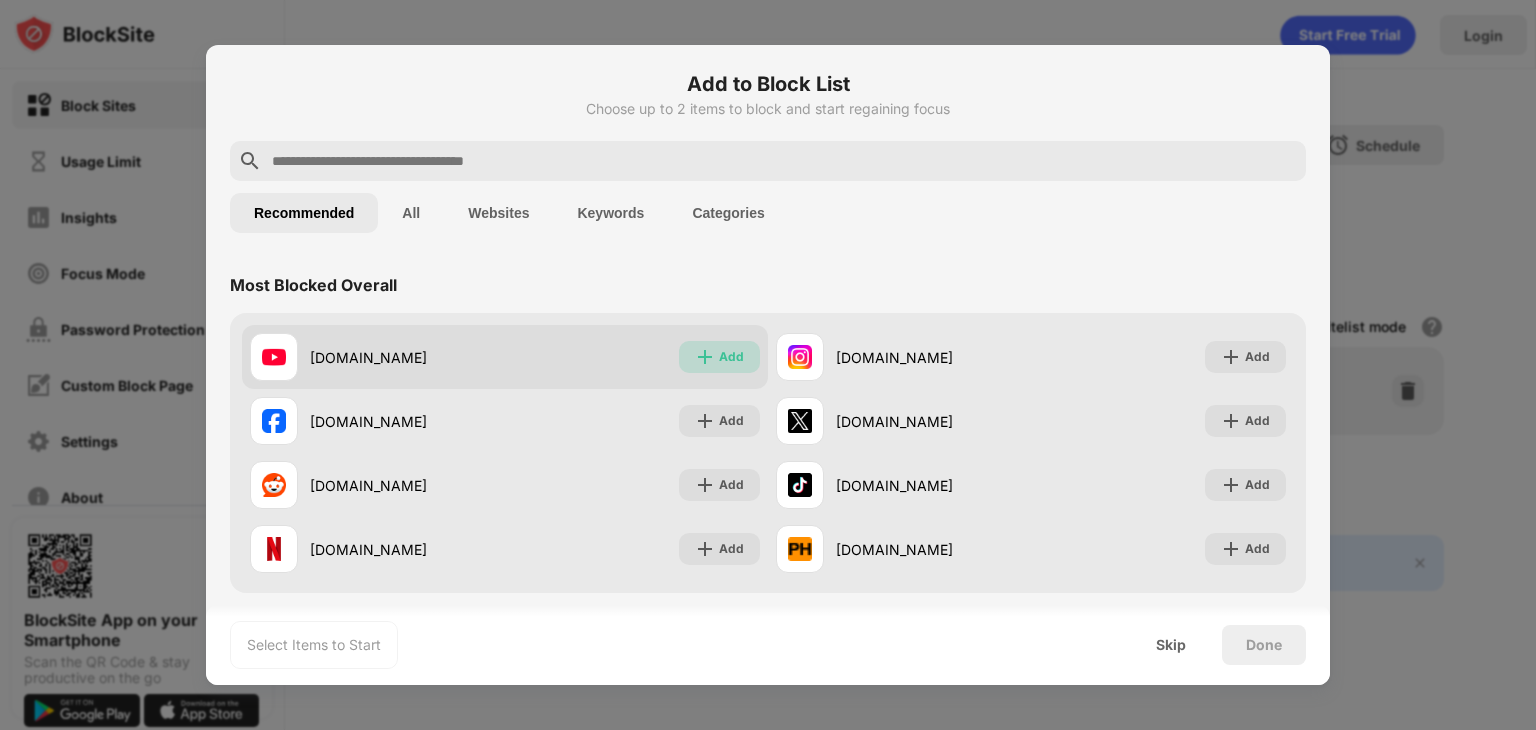 click on "Add" at bounding box center [731, 357] 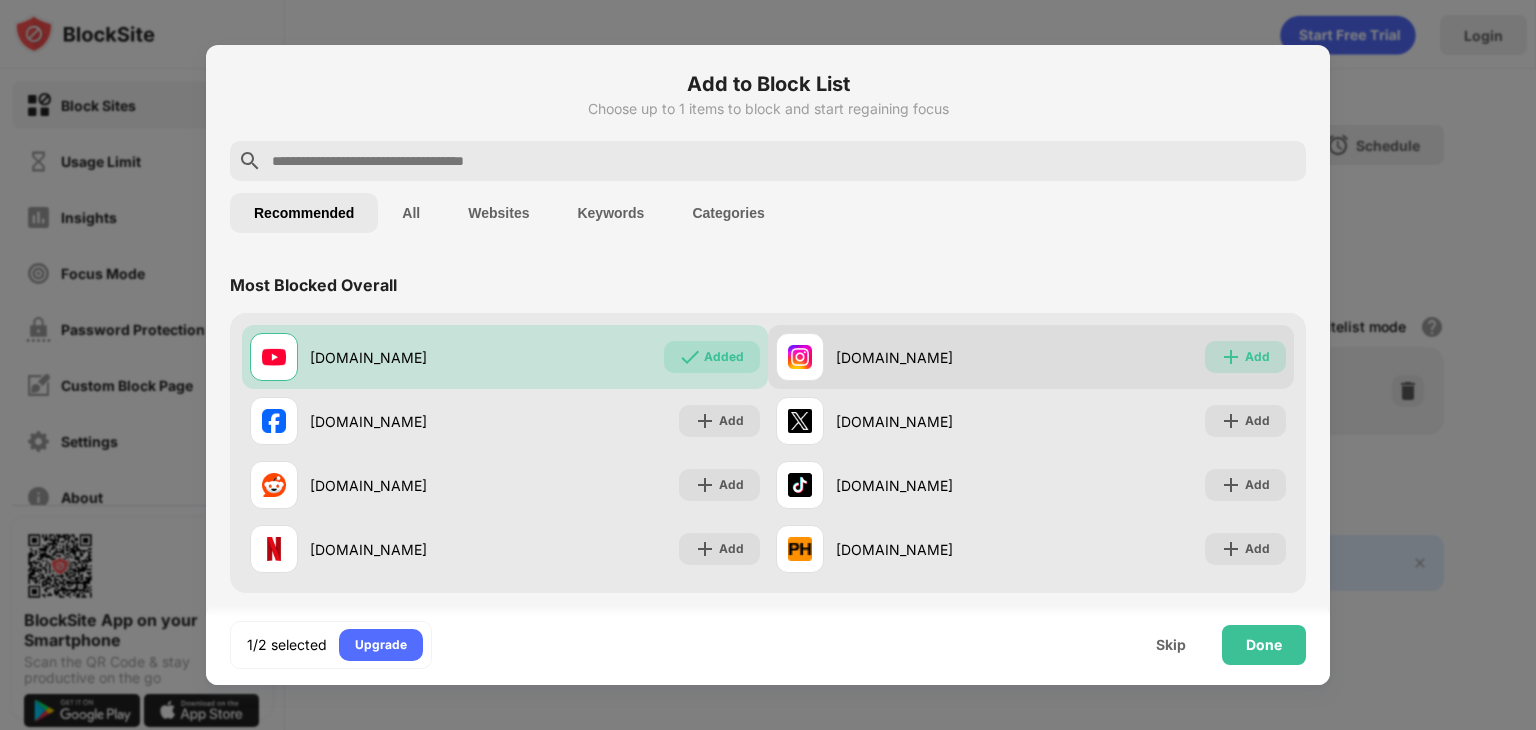 click at bounding box center [1231, 357] 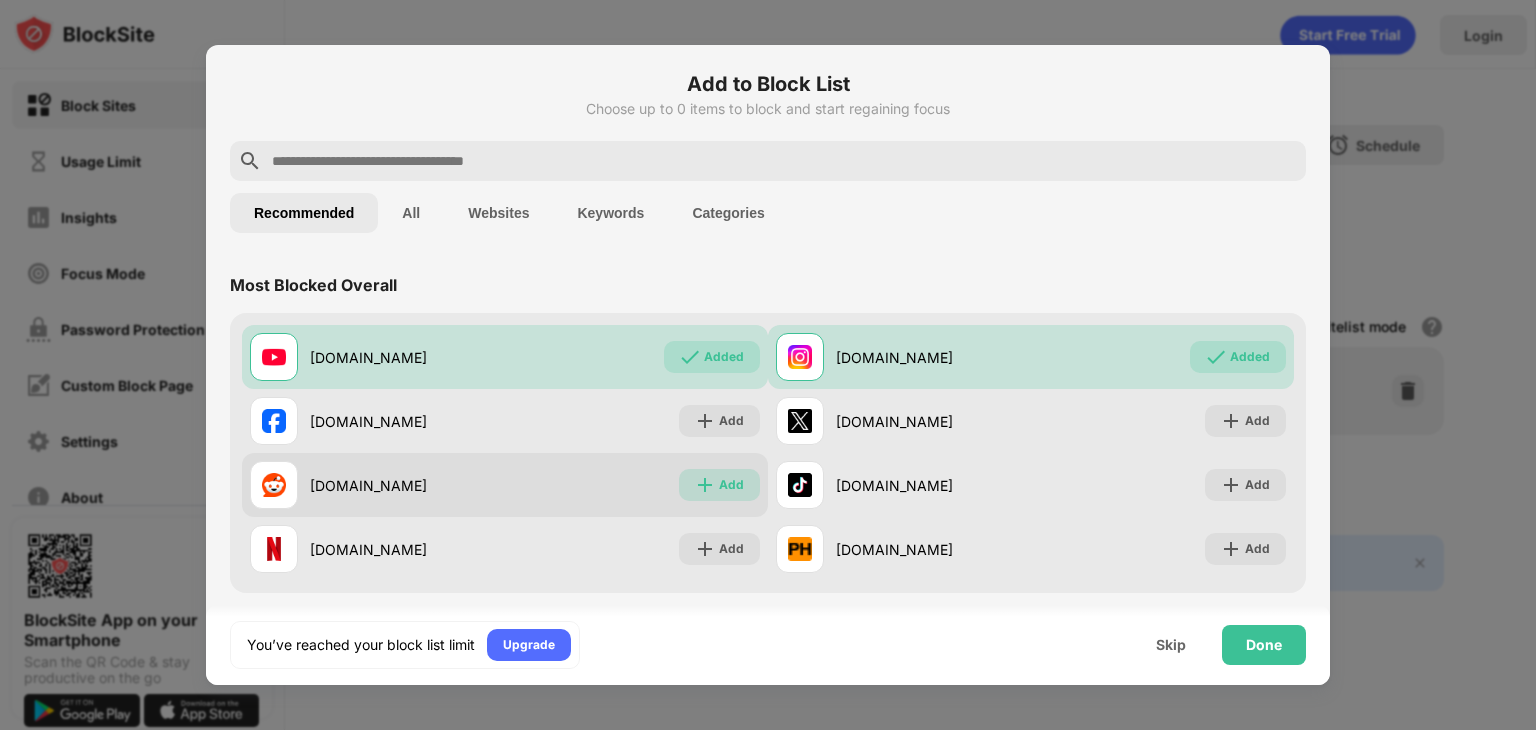 click on "Add" at bounding box center (731, 485) 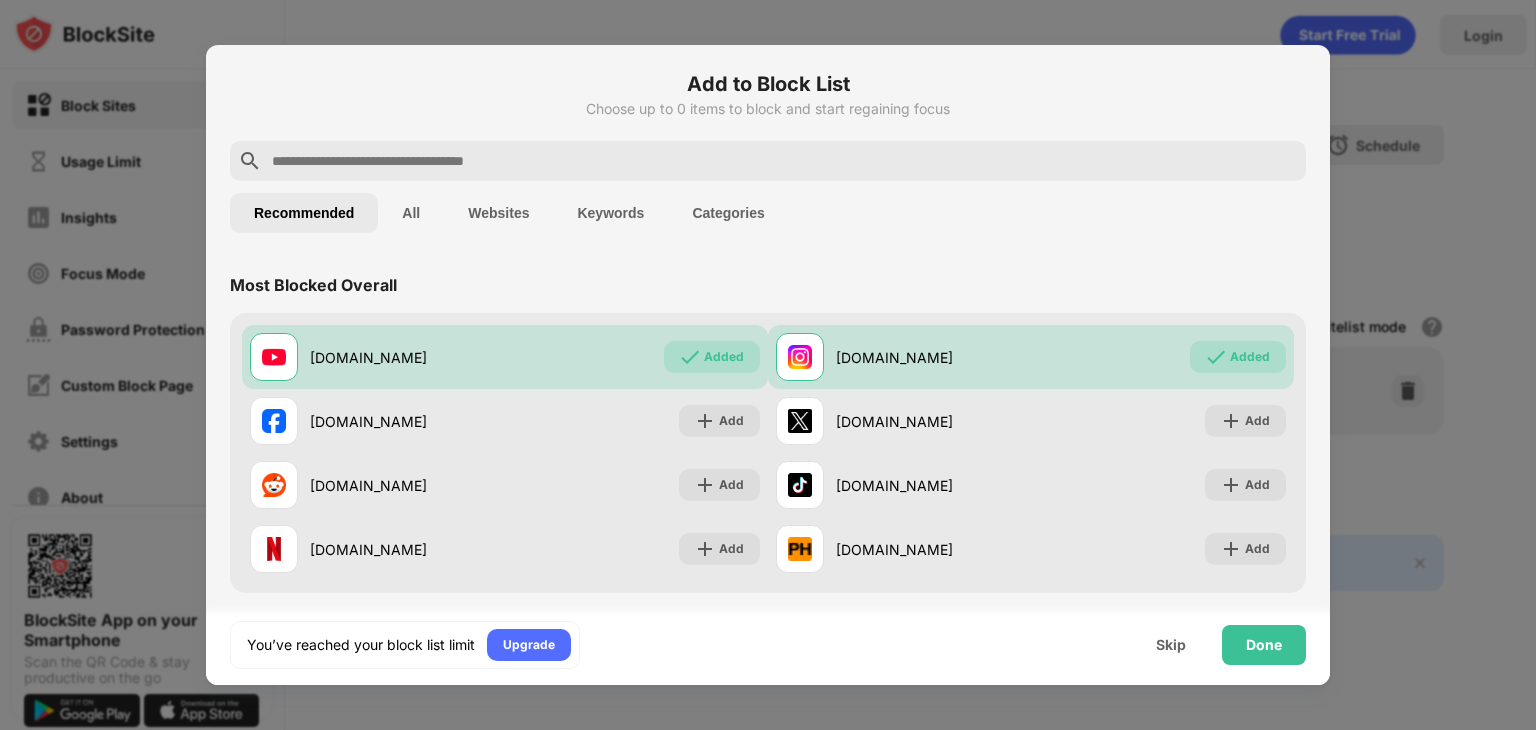click on "All" at bounding box center (411, 213) 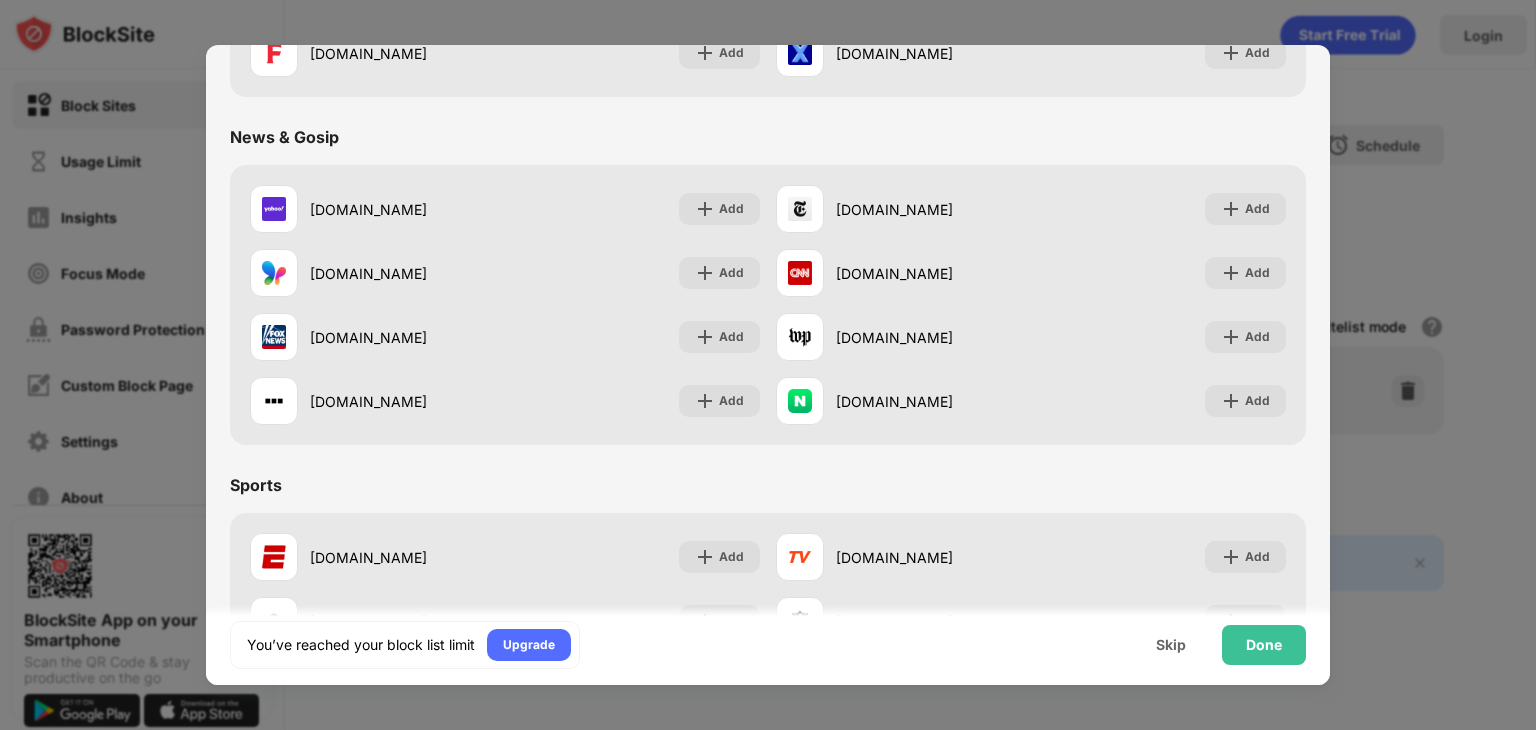 scroll, scrollTop: 0, scrollLeft: 0, axis: both 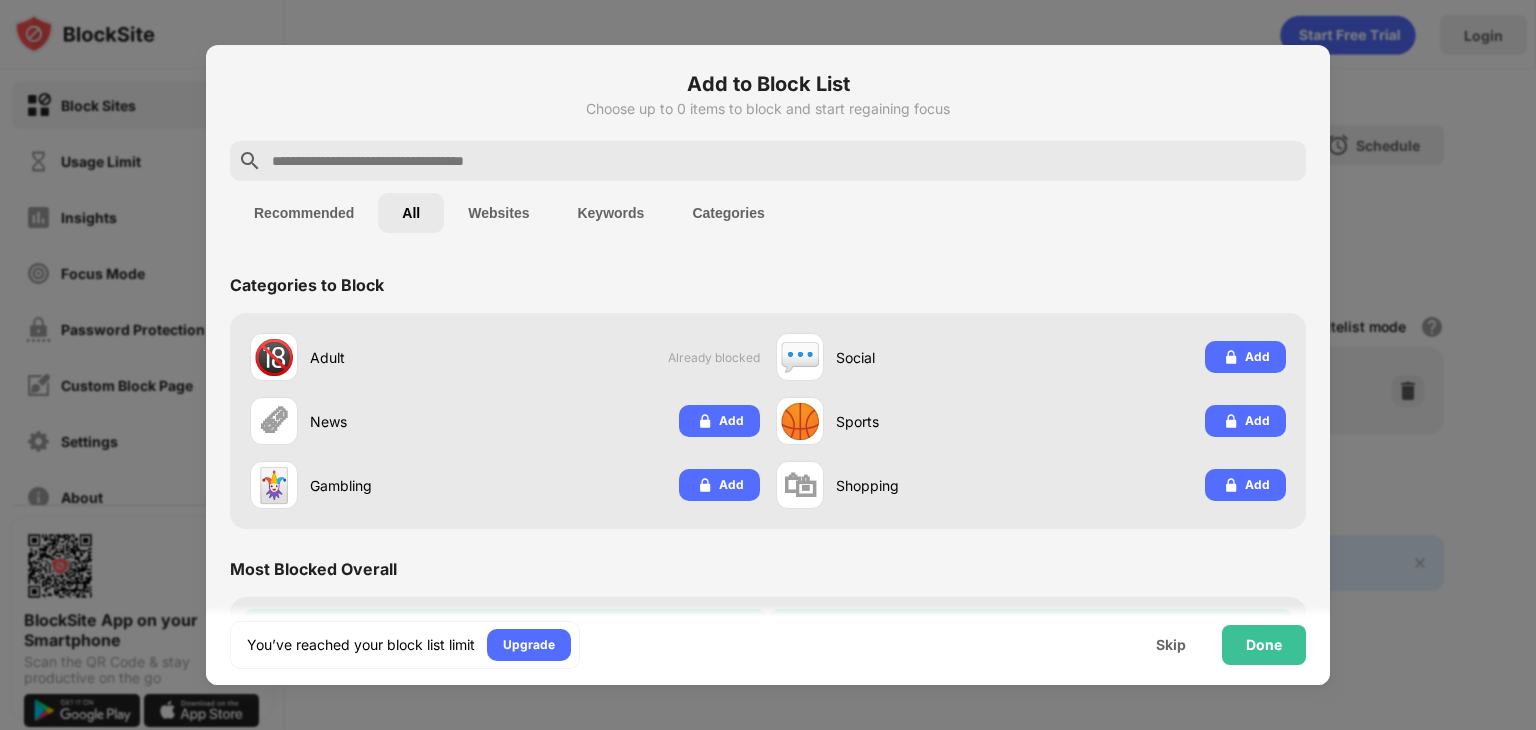 click on "Websites" at bounding box center (498, 213) 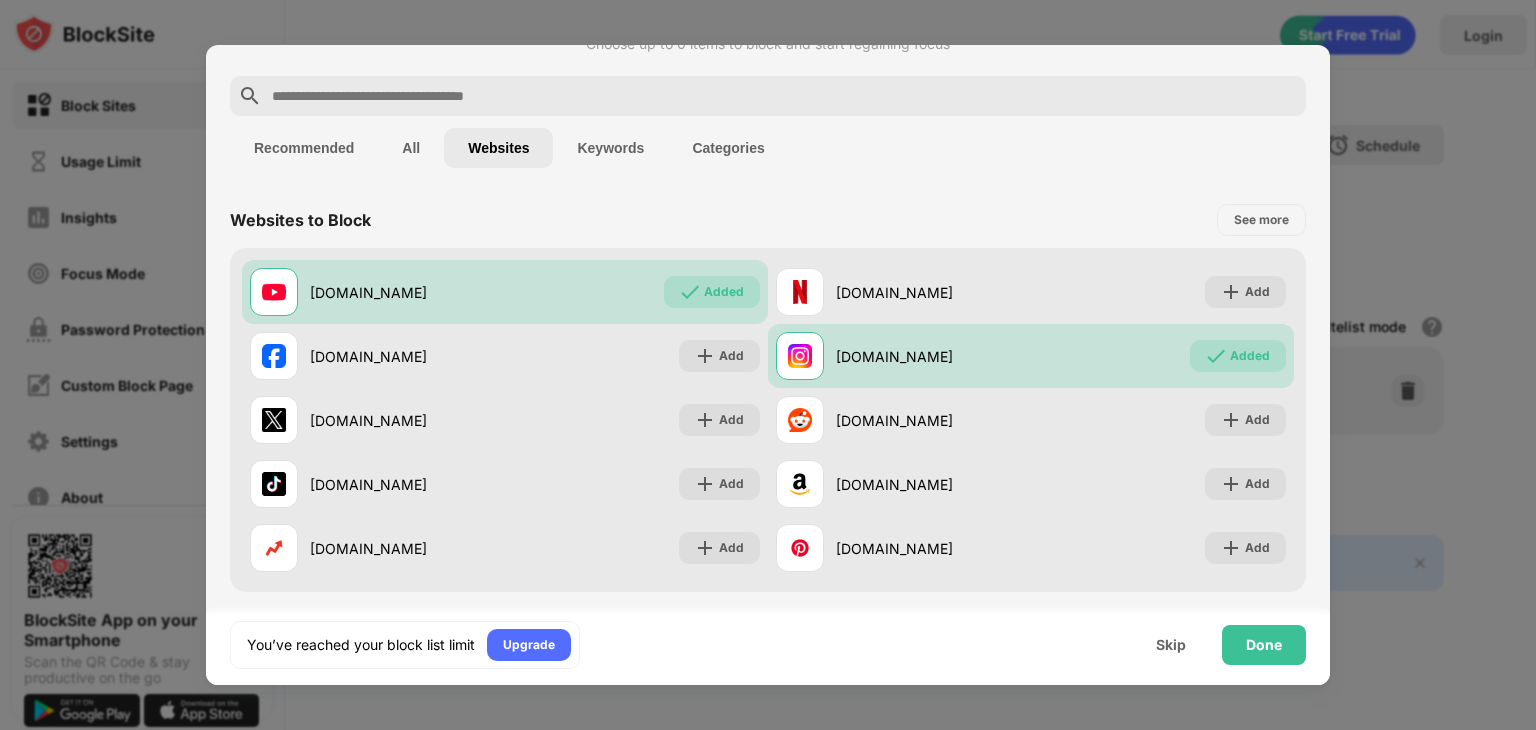 scroll, scrollTop: 388, scrollLeft: 0, axis: vertical 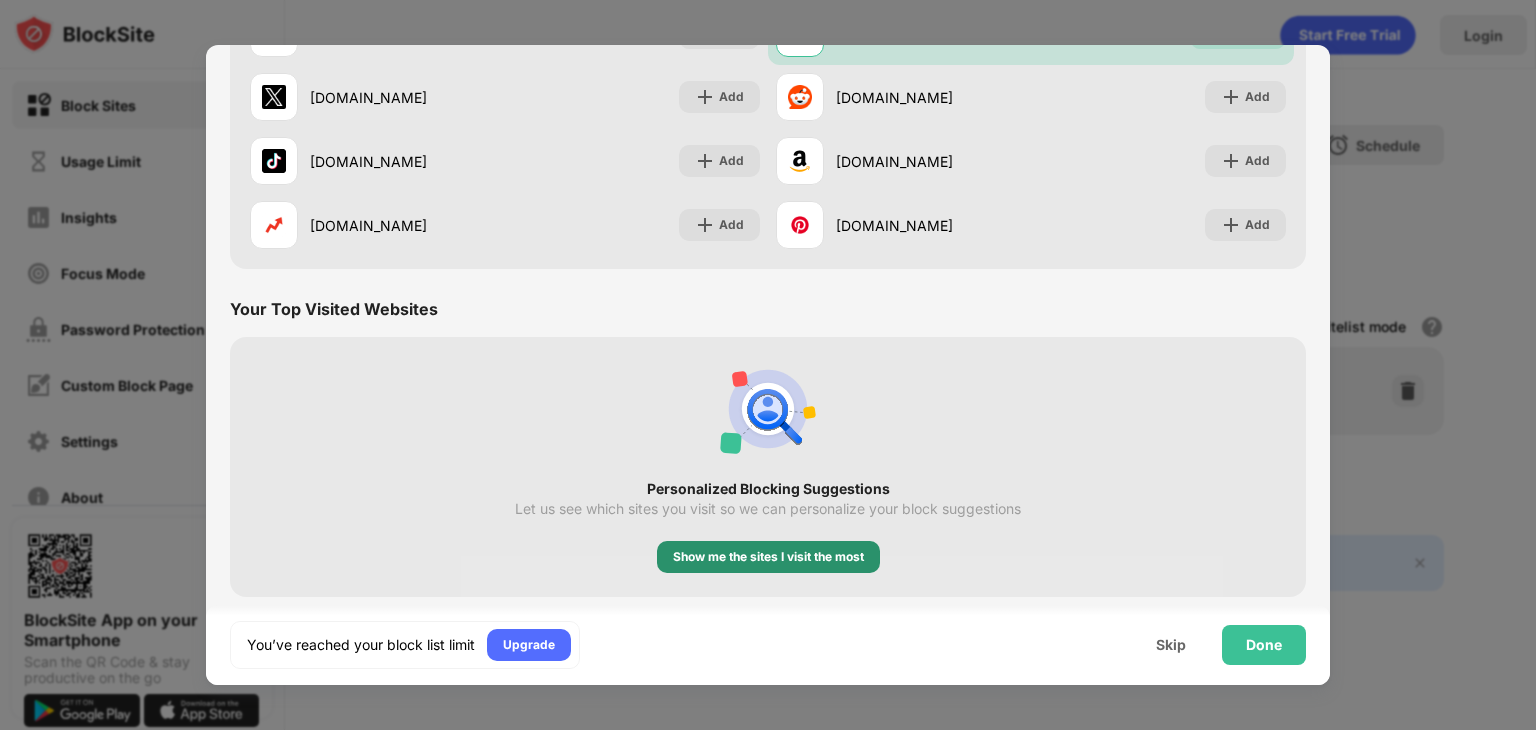 click on "Show me the sites I visit the most" at bounding box center [768, 557] 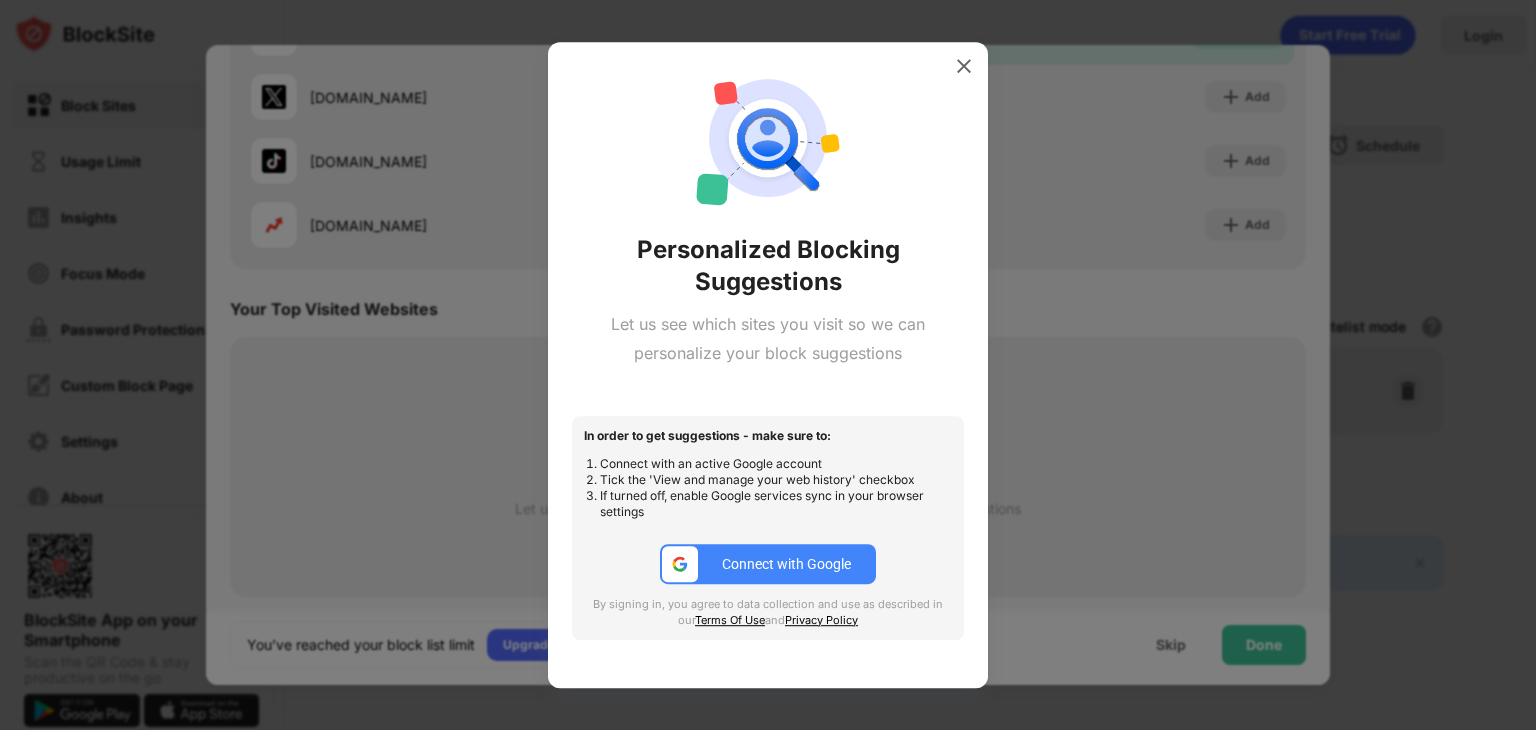 click on "Connect with Google" at bounding box center [768, 564] 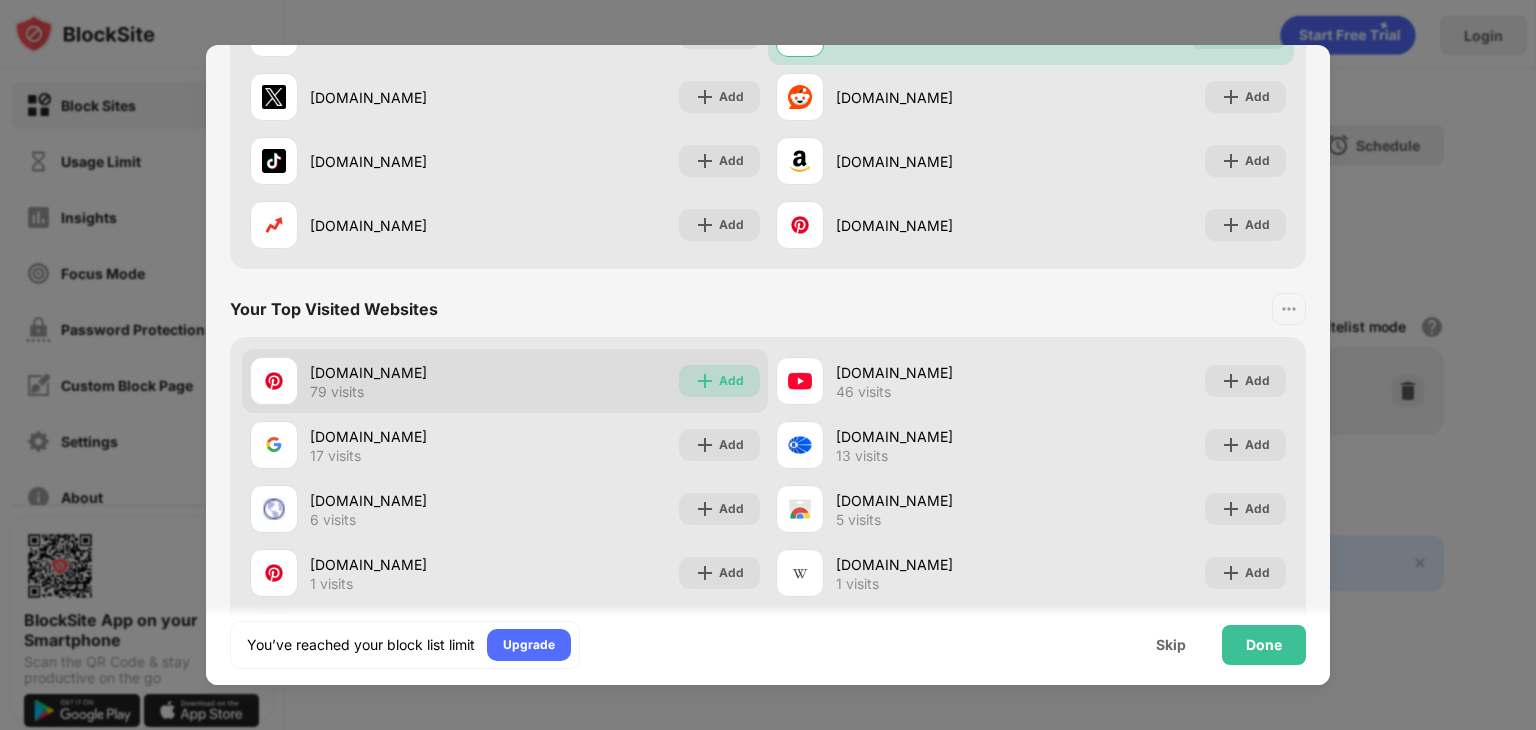 click at bounding box center [705, 381] 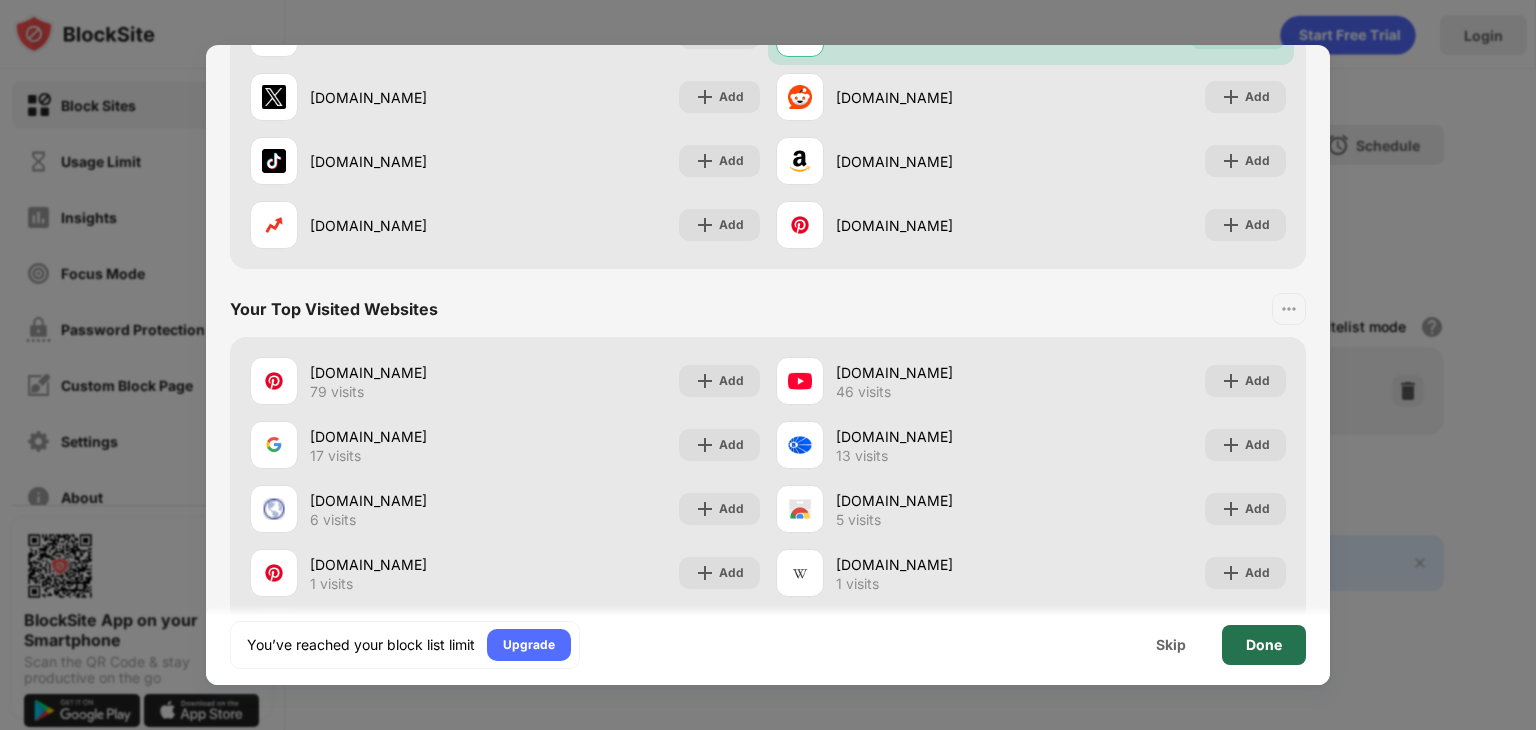 click on "Done" at bounding box center (1264, 645) 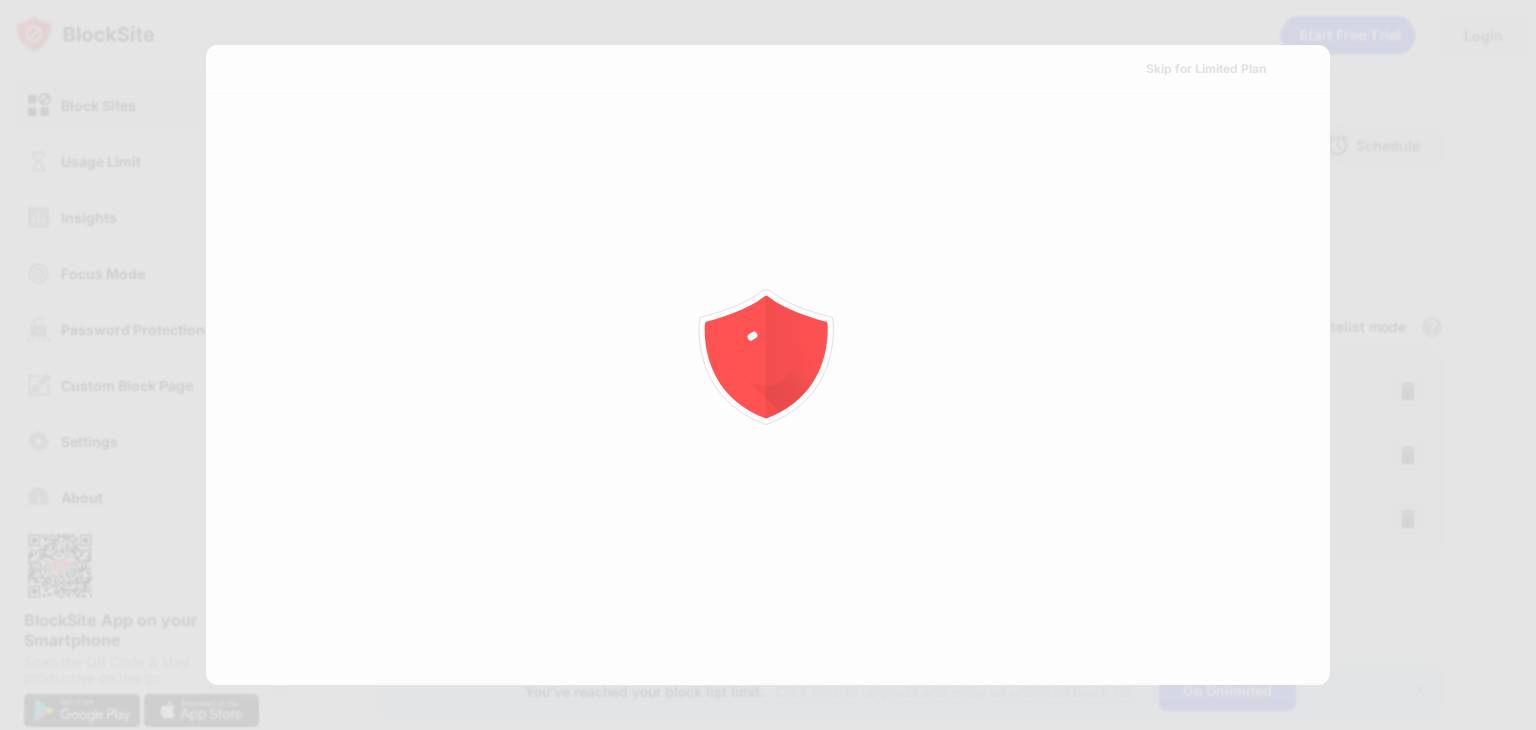 scroll, scrollTop: 0, scrollLeft: 0, axis: both 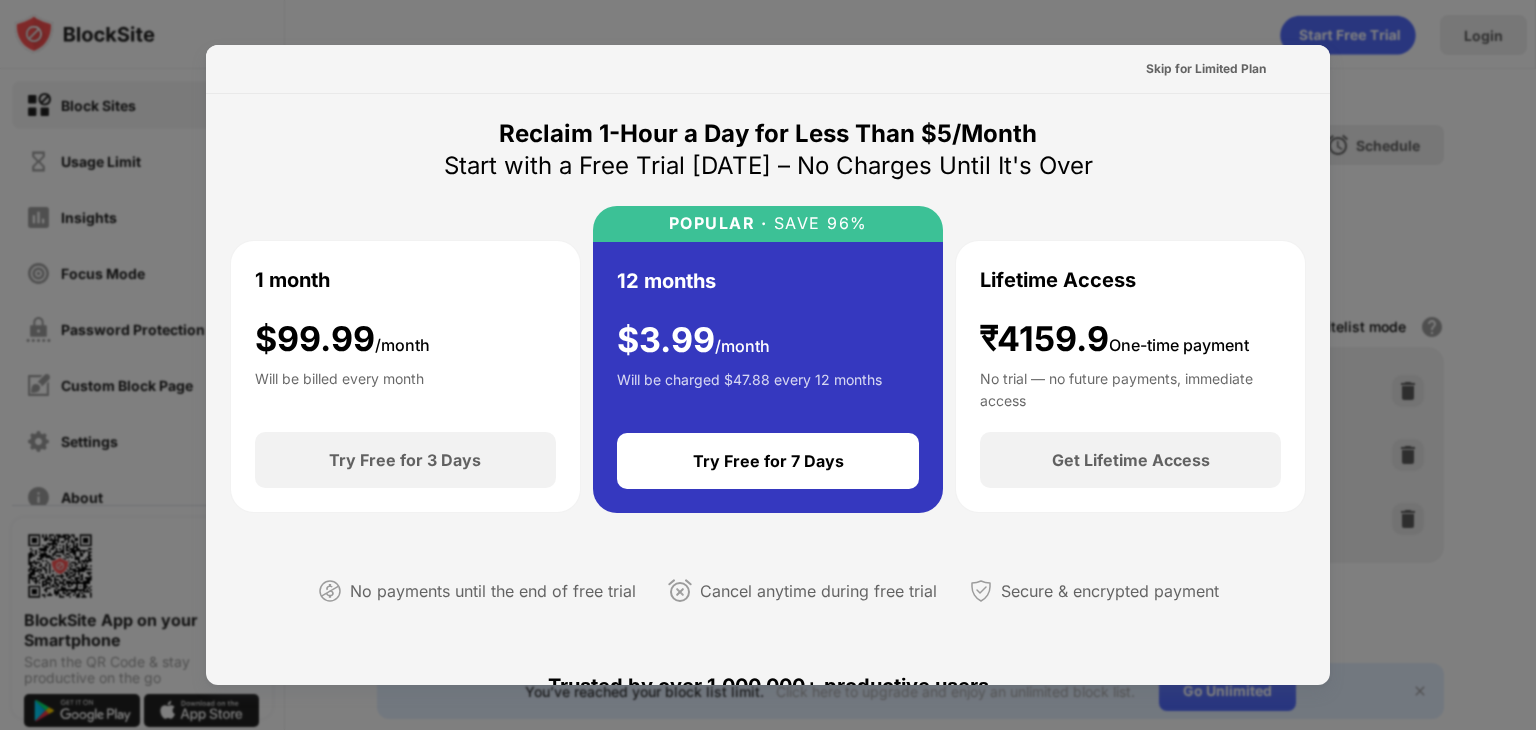 click at bounding box center (768, 365) 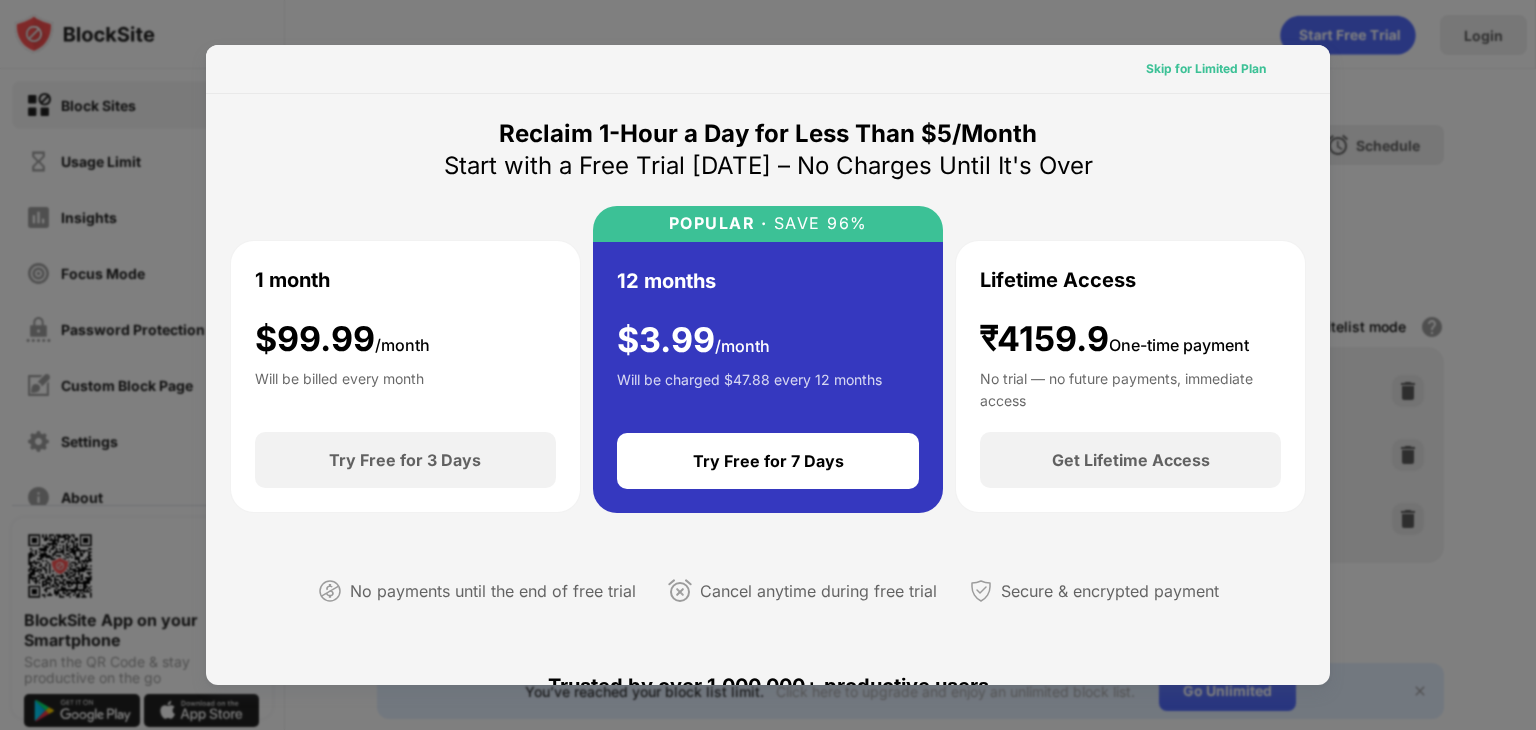 click on "Skip for Limited Plan" at bounding box center [1206, 69] 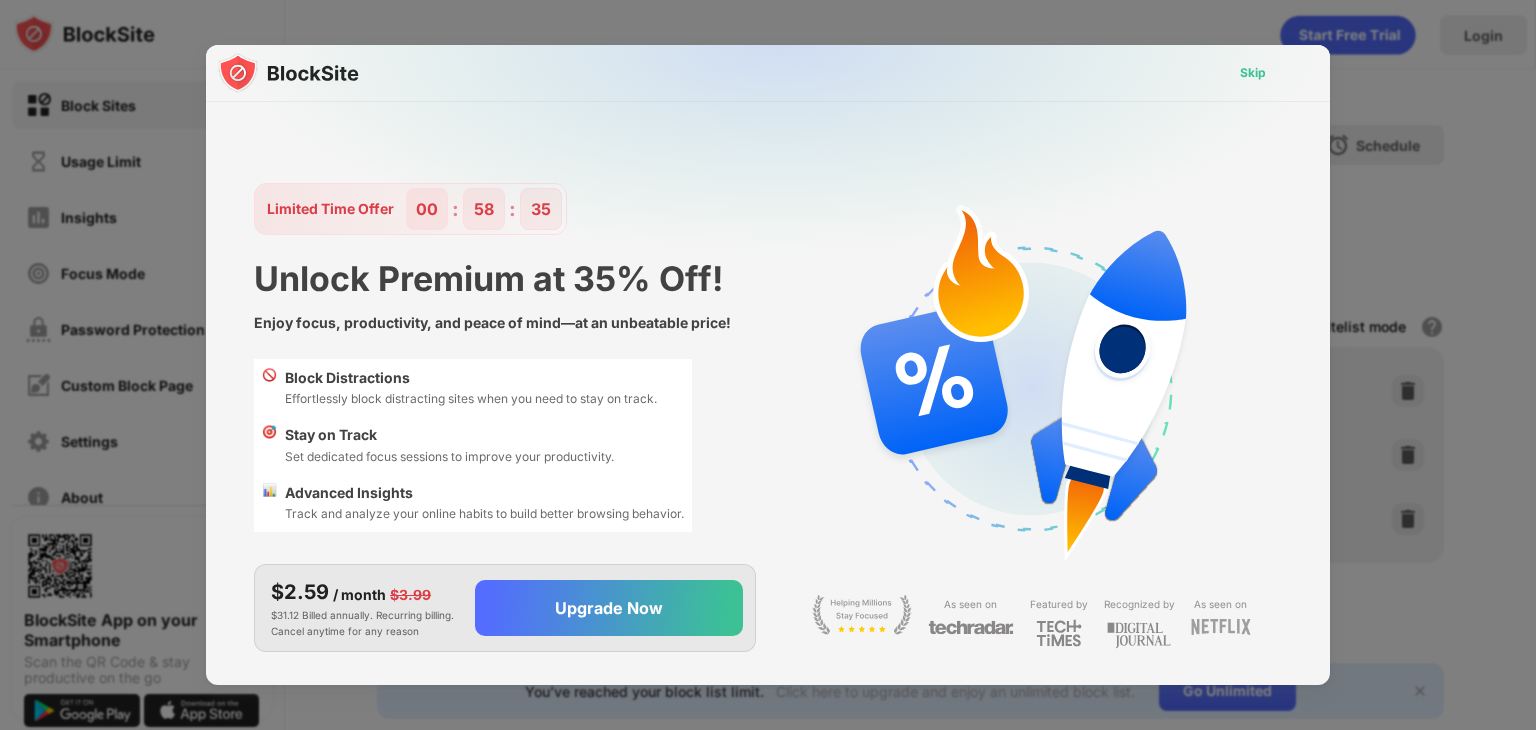 click on "Skip" at bounding box center (1253, 73) 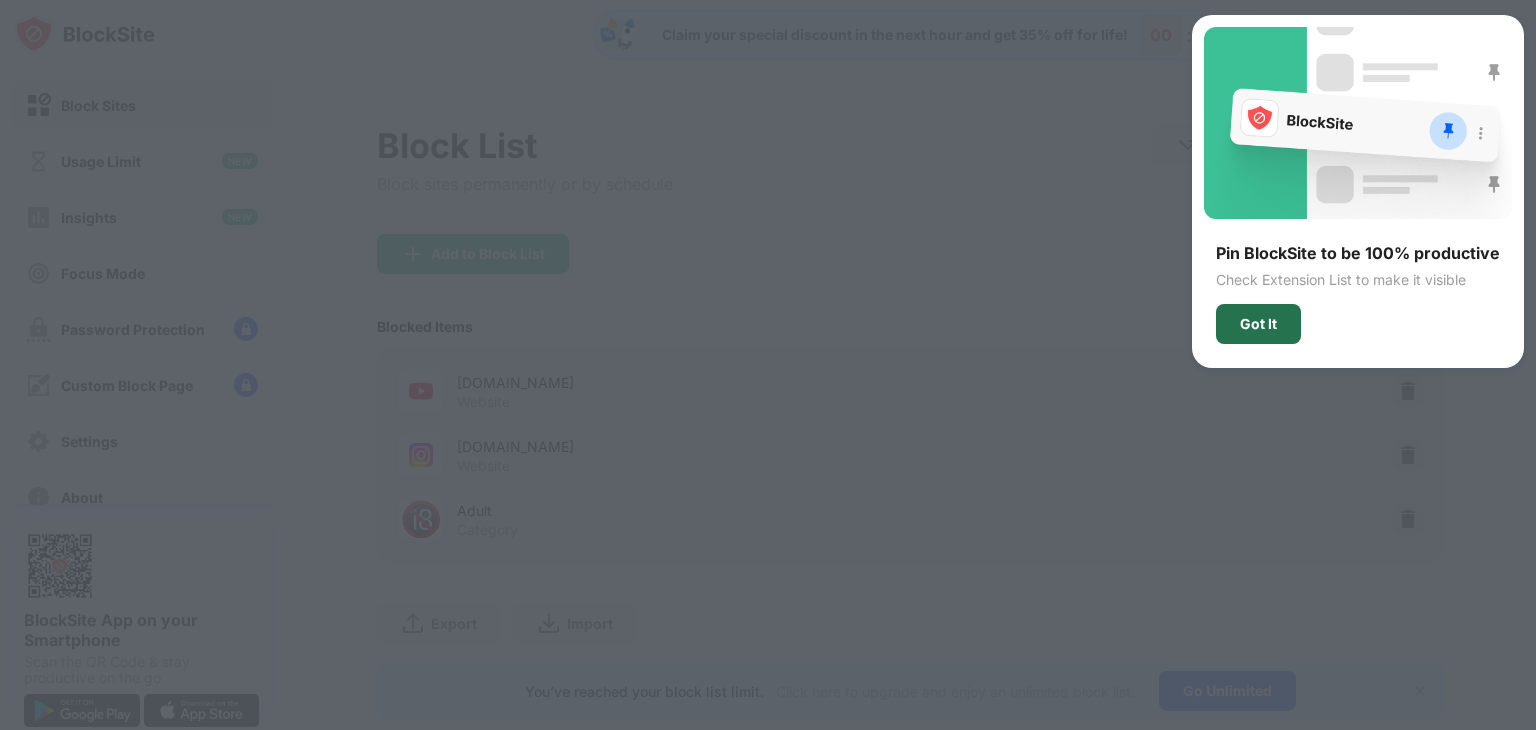 click on "Got It" at bounding box center [1258, 324] 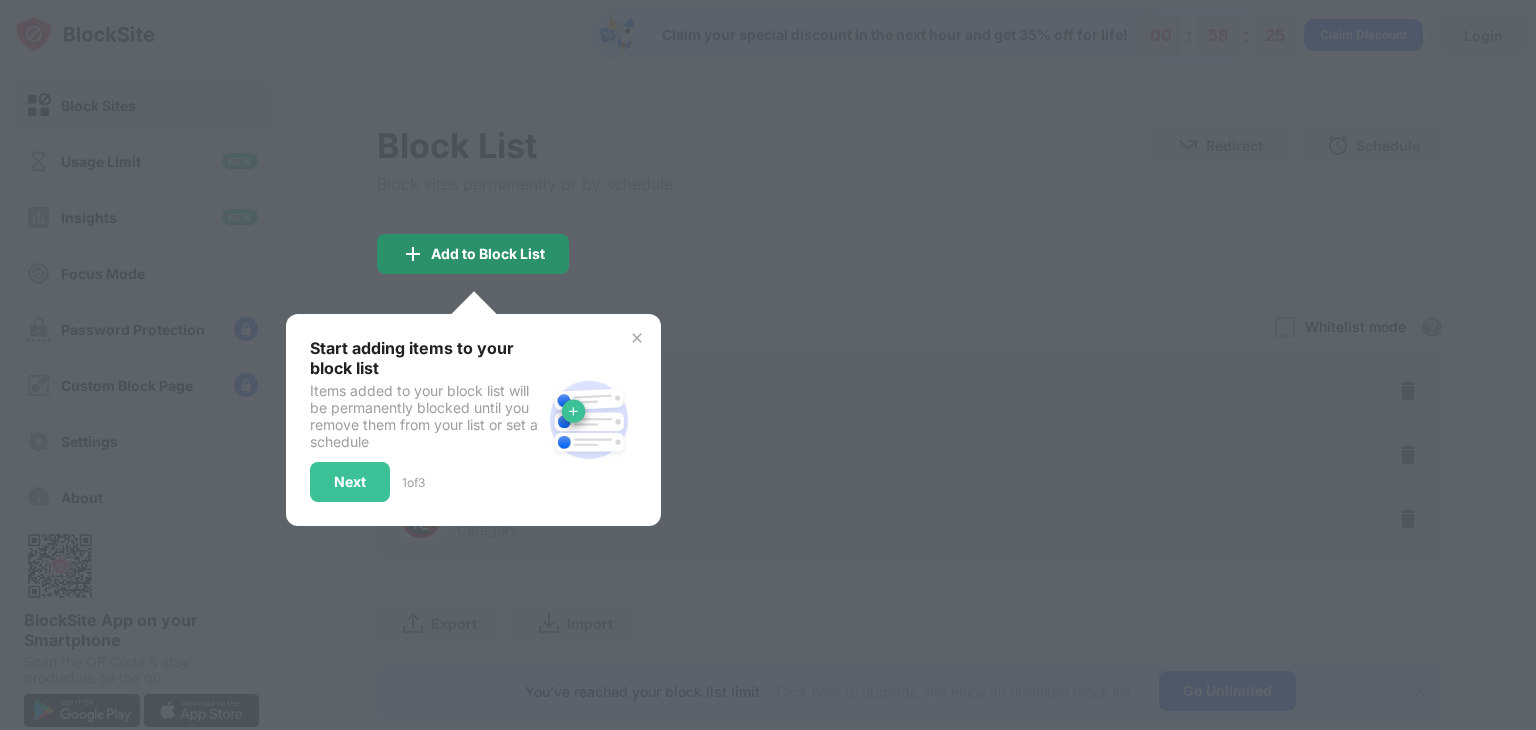 click on "Add to Block List" at bounding box center (473, 254) 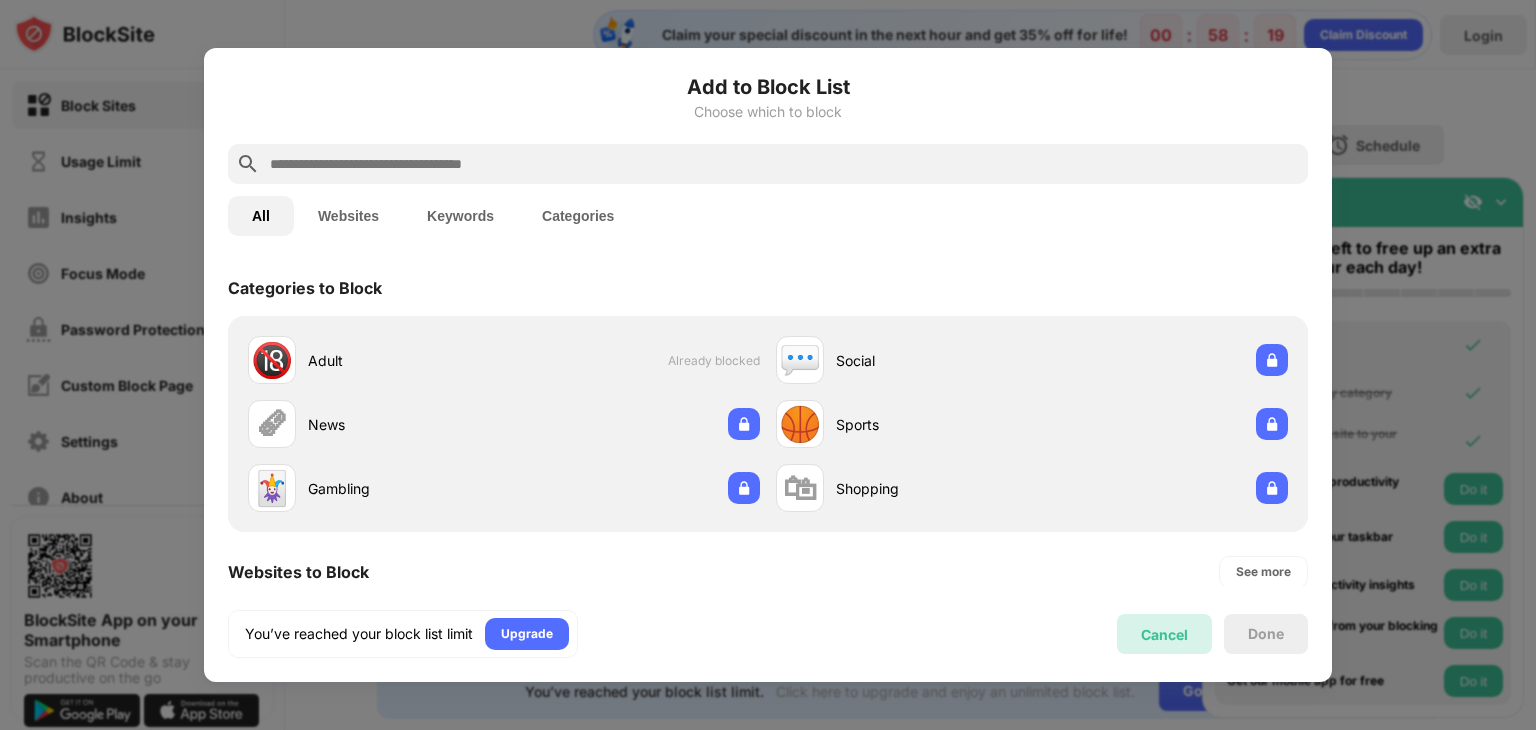 click on "Cancel" at bounding box center [1164, 634] 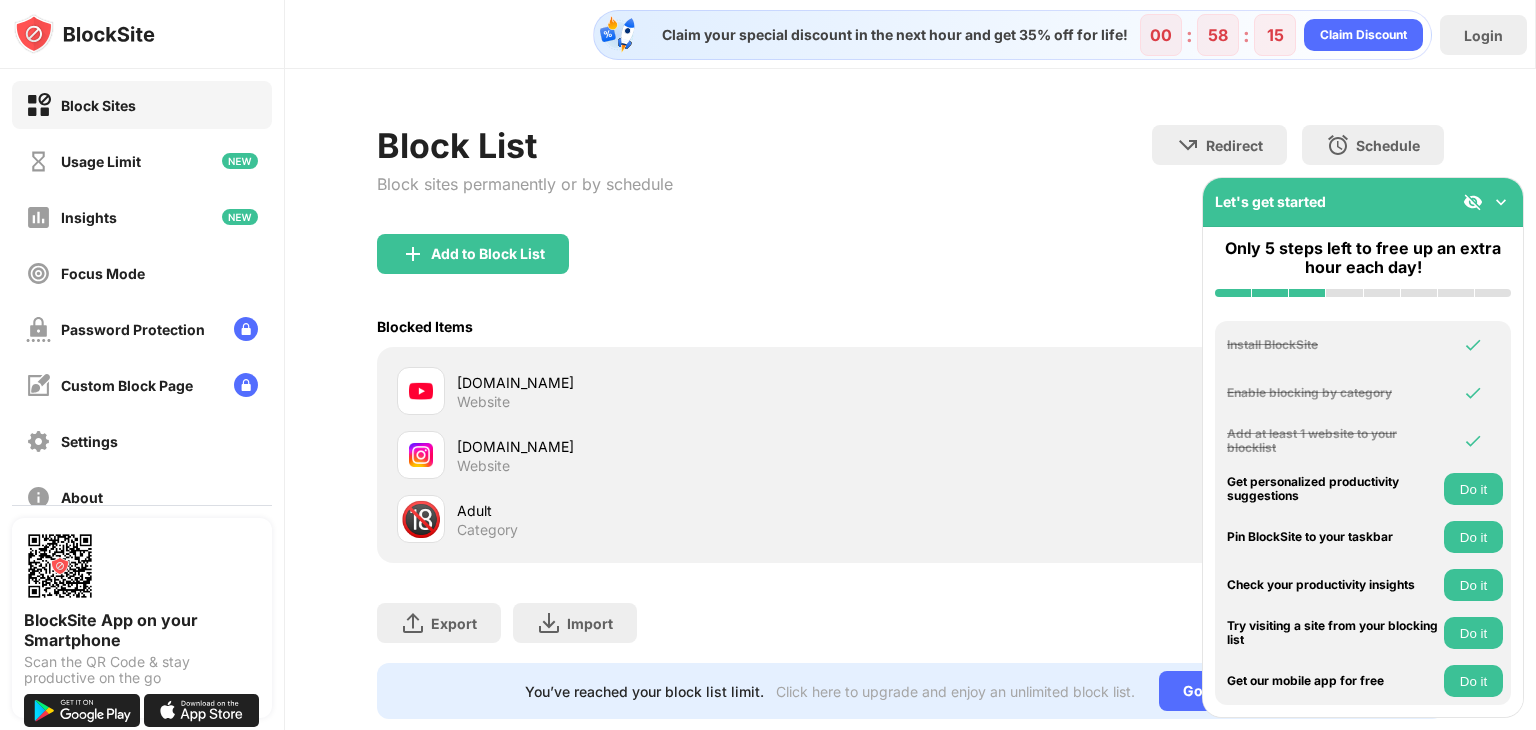 click on "Adult" at bounding box center (683, 510) 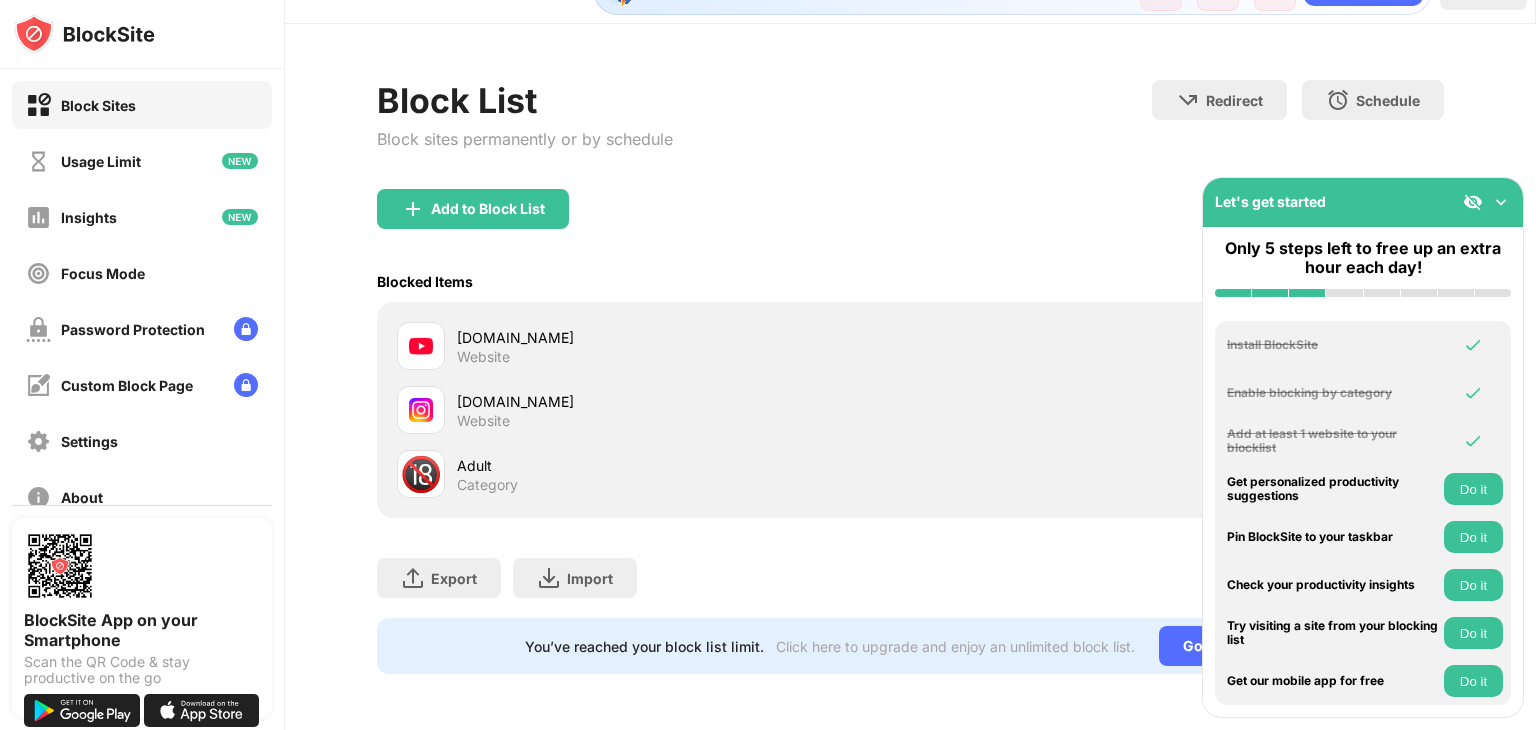 scroll, scrollTop: 0, scrollLeft: 0, axis: both 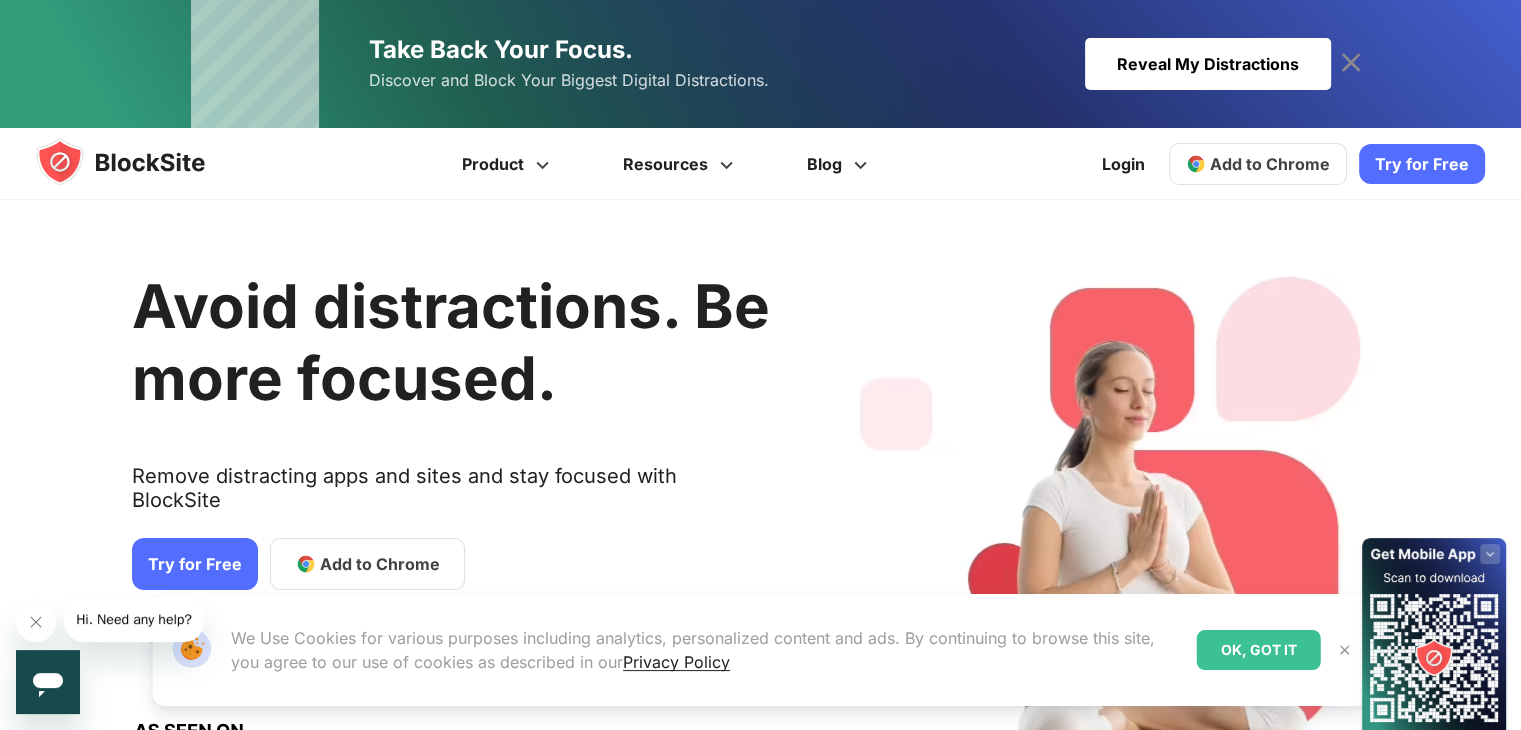 drag, startPoint x: 1512, startPoint y: 91, endPoint x: 1530, endPoint y: 186, distance: 96.69022 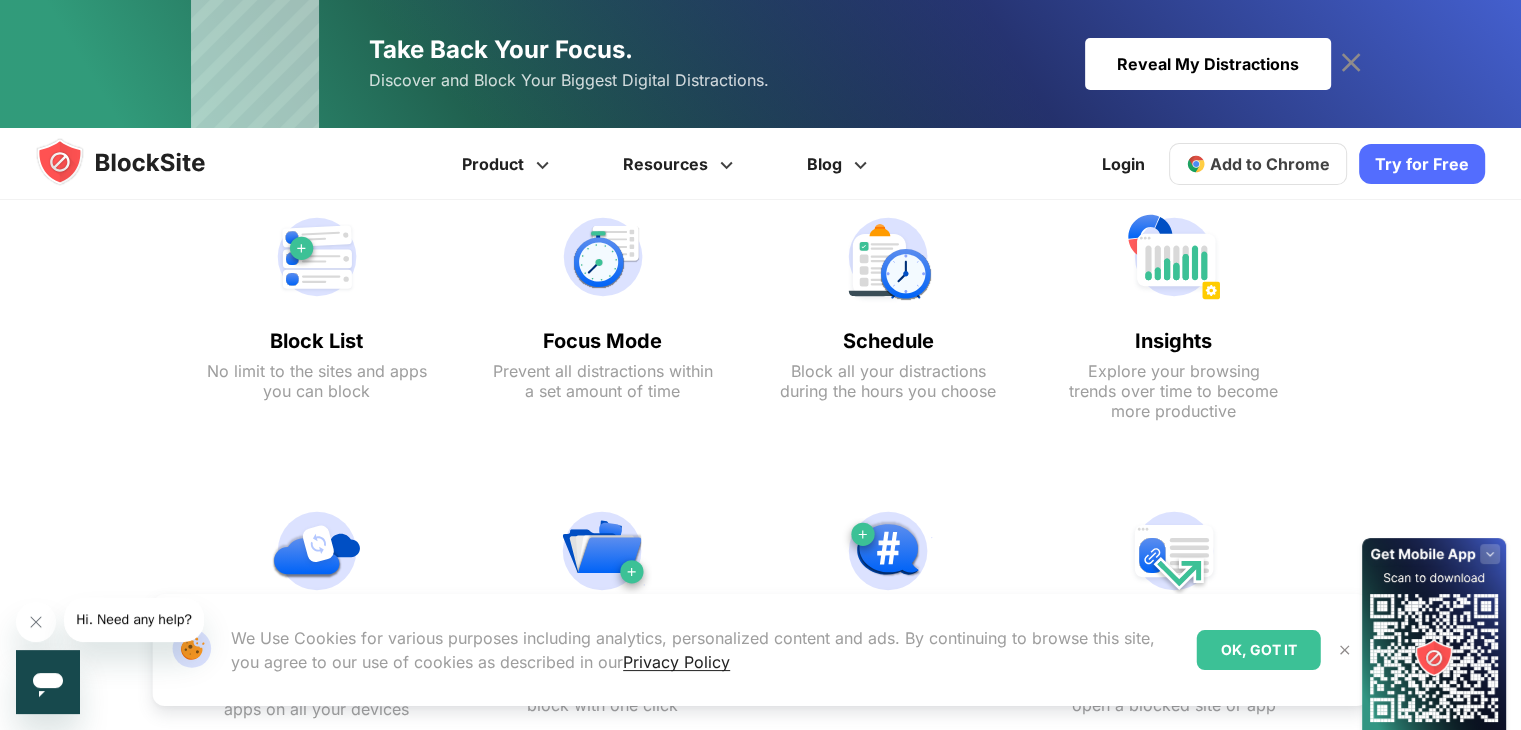 scroll, scrollTop: 1057, scrollLeft: 0, axis: vertical 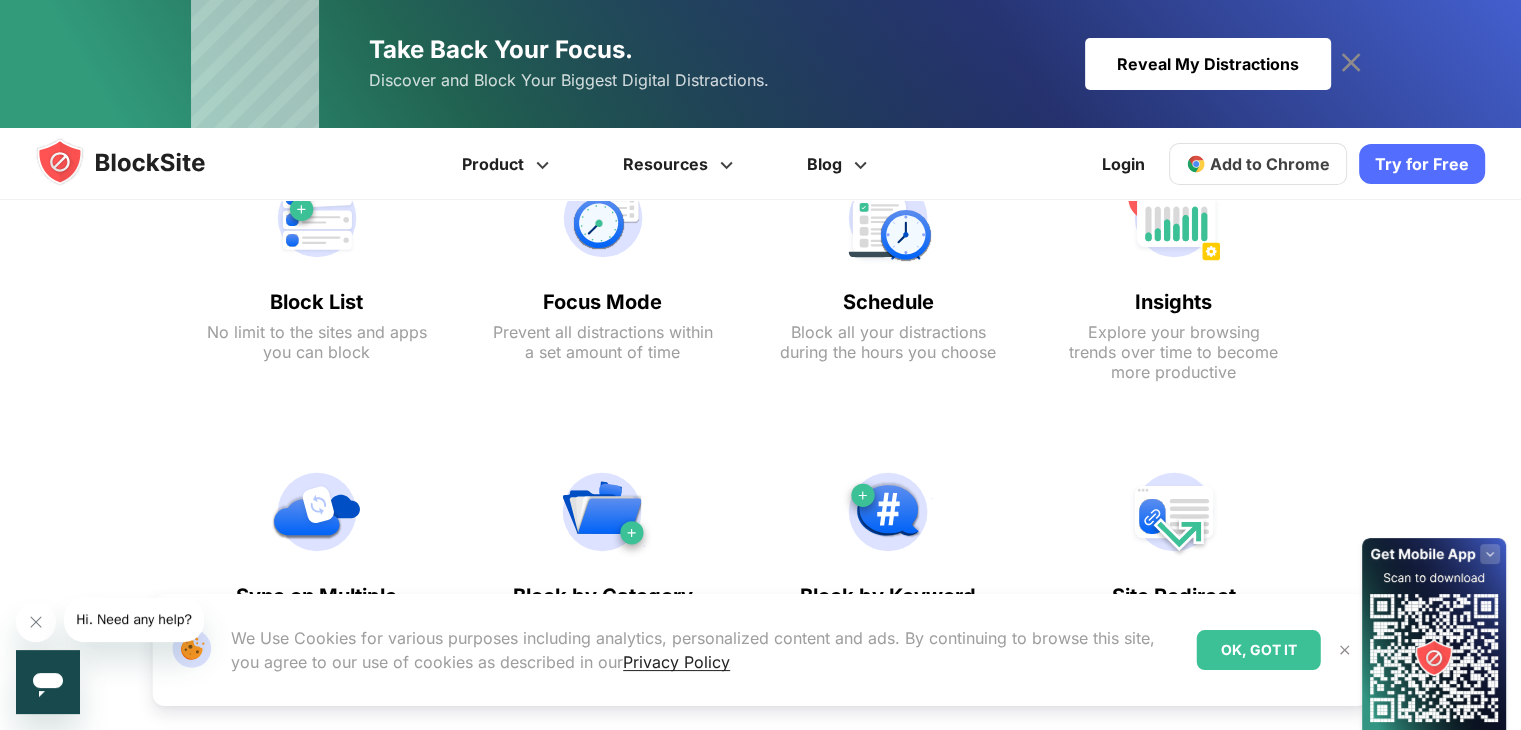 click on "Your Productivity Tools
Check the features BlockSite offers to help improve your productivity, stay focused, and avoid distractions
Block List
No limit to the sites and apps you can block
Focus Mode" at bounding box center [745, 504] 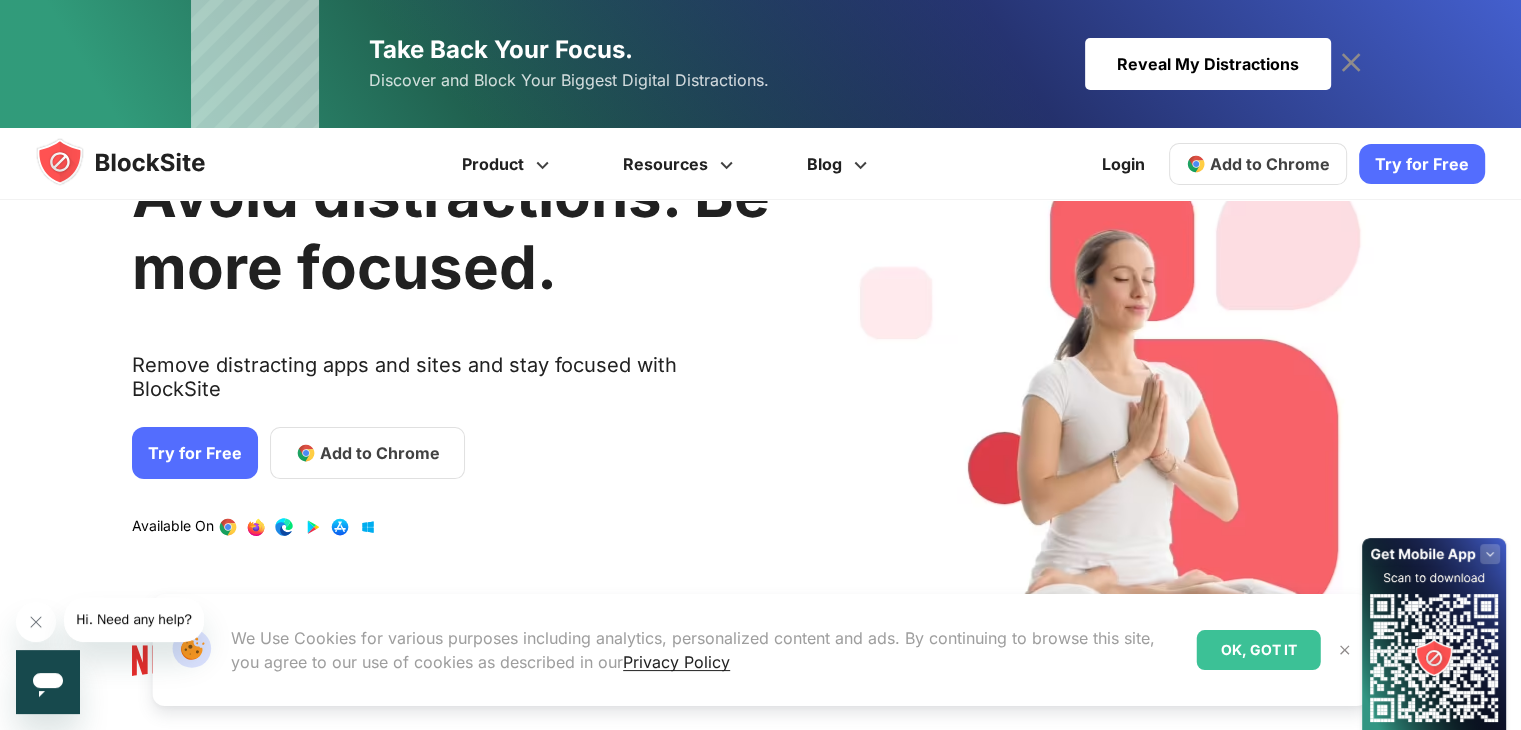 scroll, scrollTop: 116, scrollLeft: 0, axis: vertical 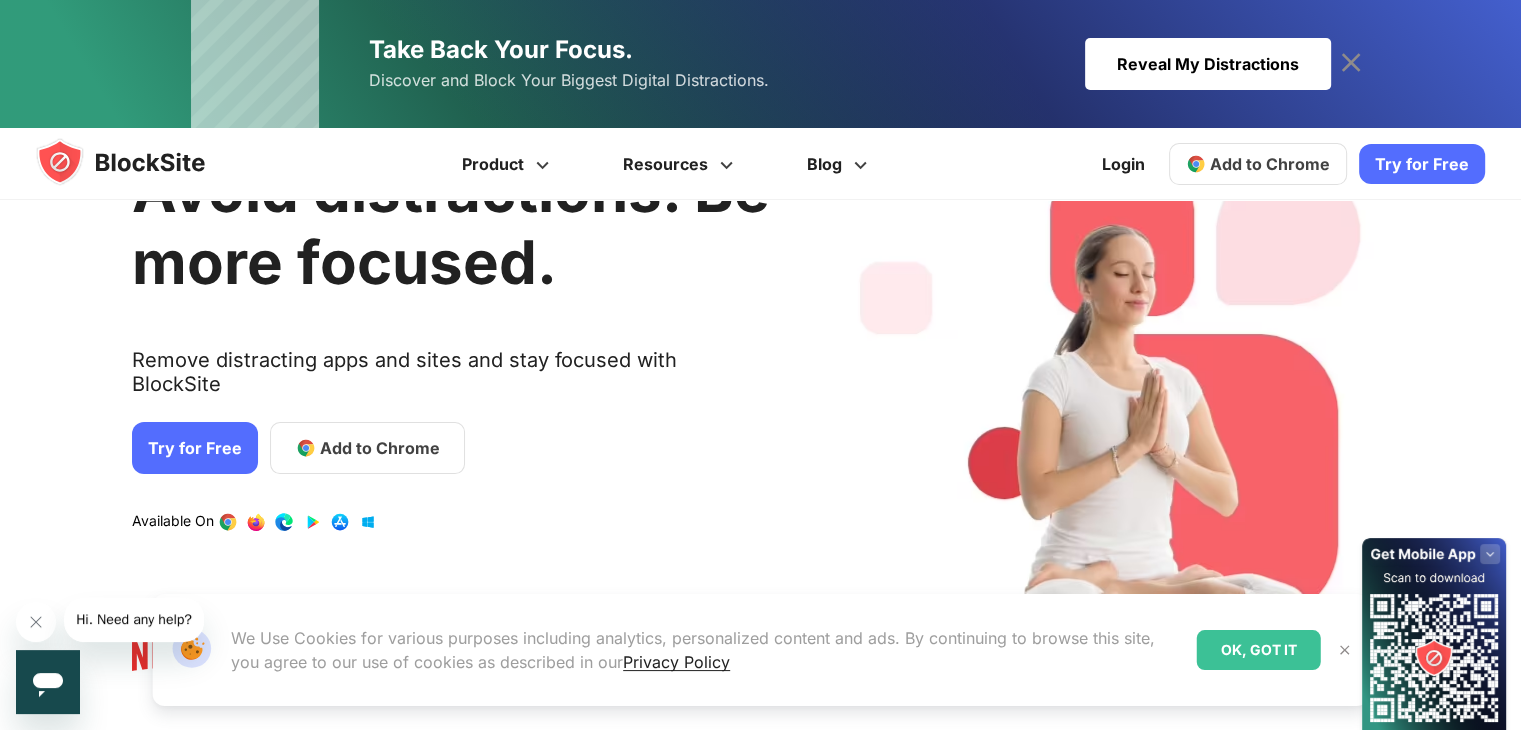 click on "Add to Chrome" at bounding box center (367, 448) 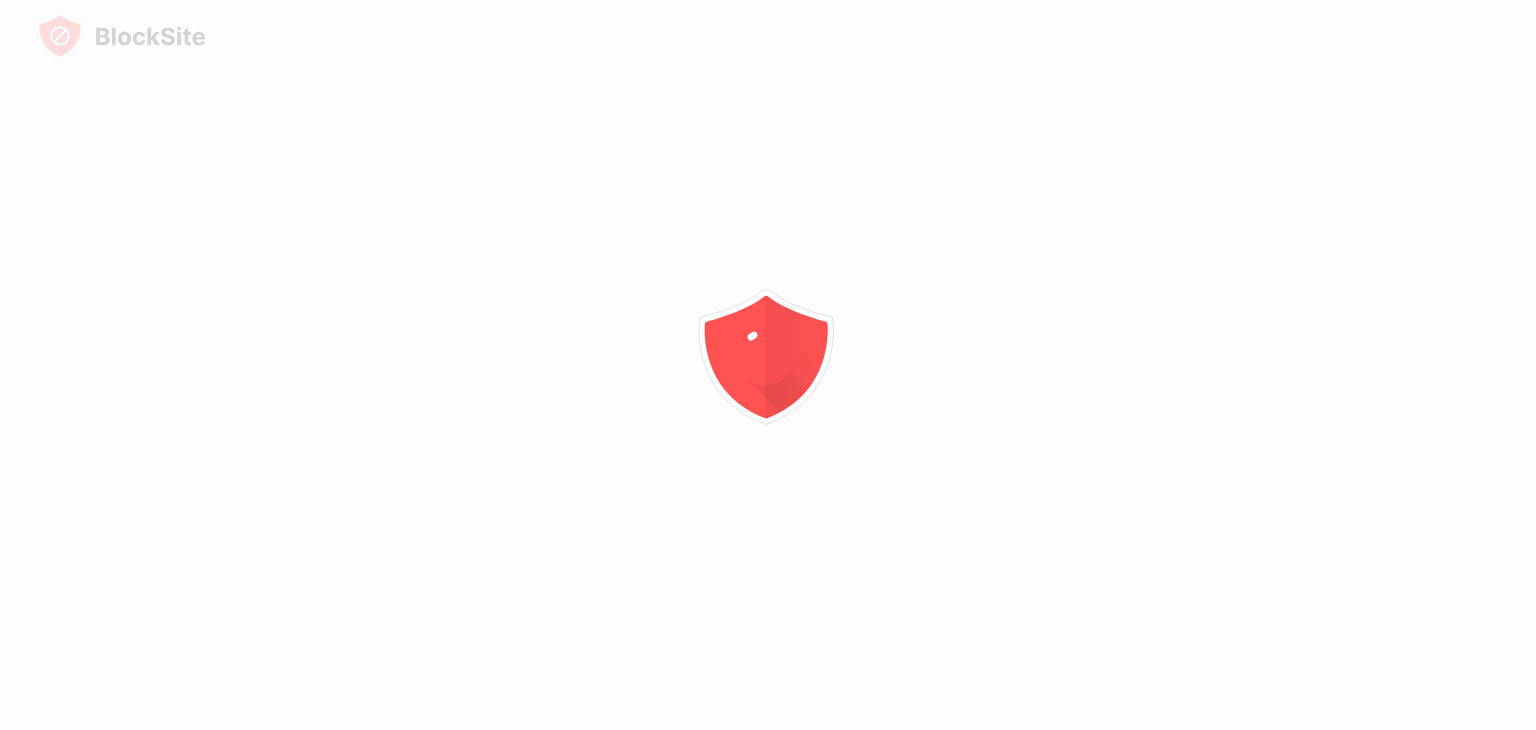scroll, scrollTop: 0, scrollLeft: 0, axis: both 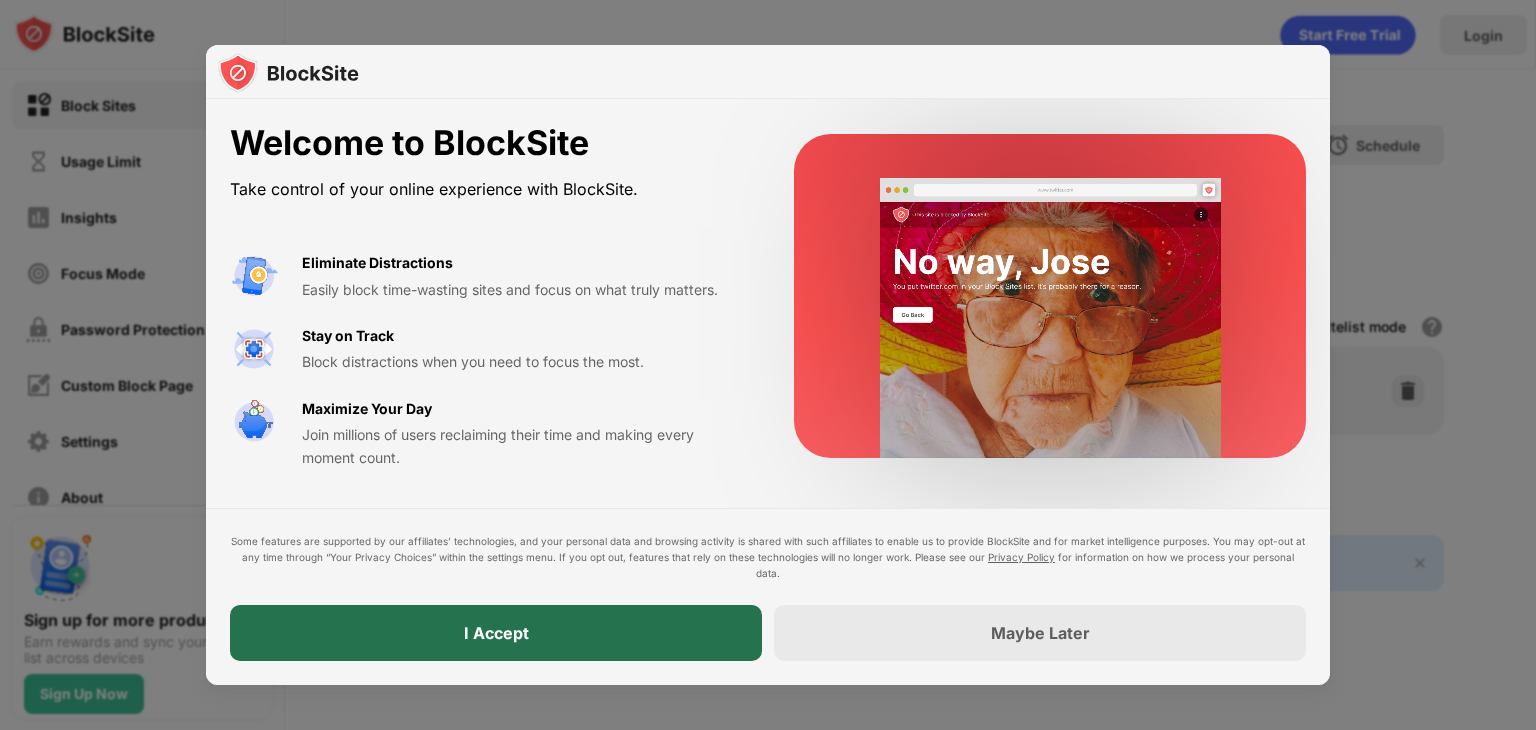 click on "I Accept" at bounding box center (496, 633) 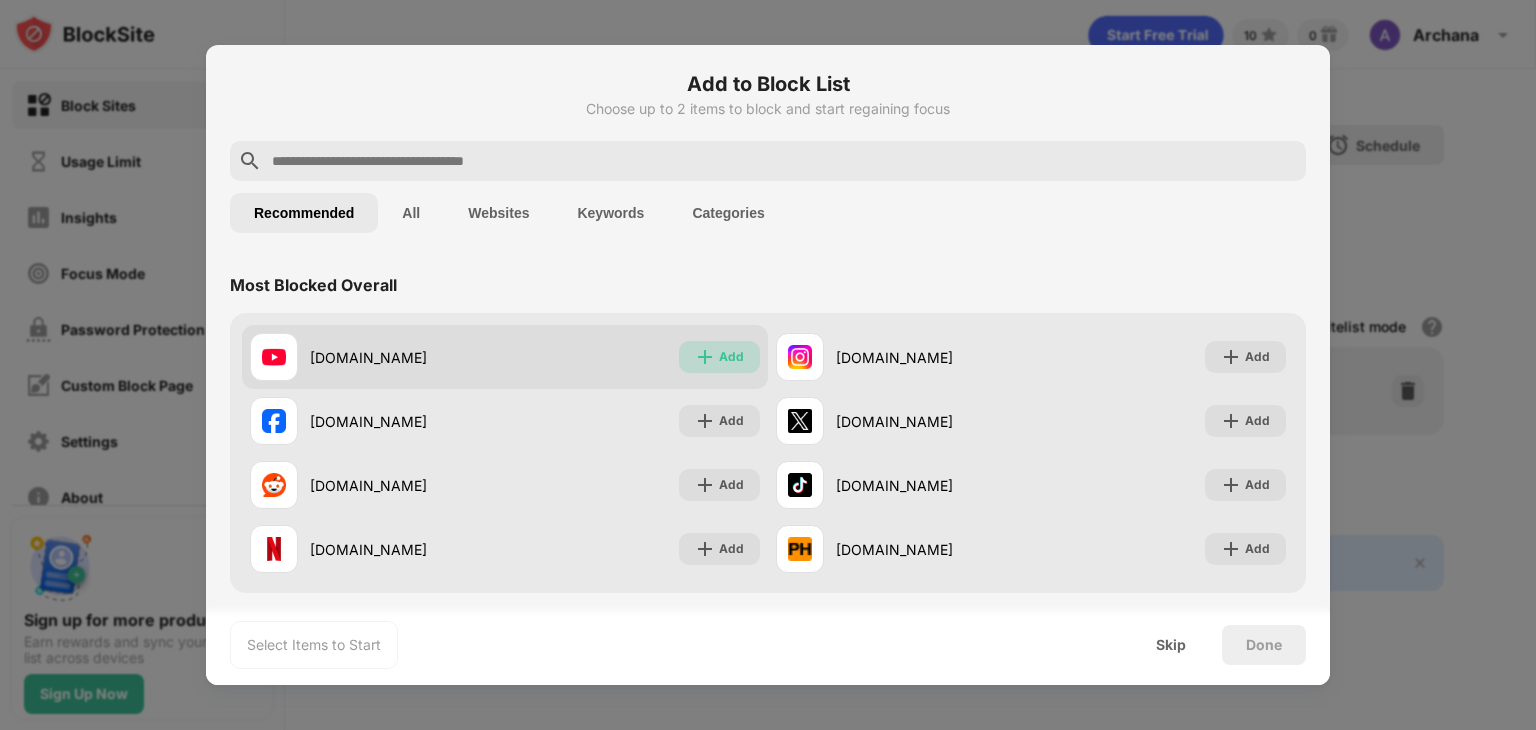 click at bounding box center [705, 357] 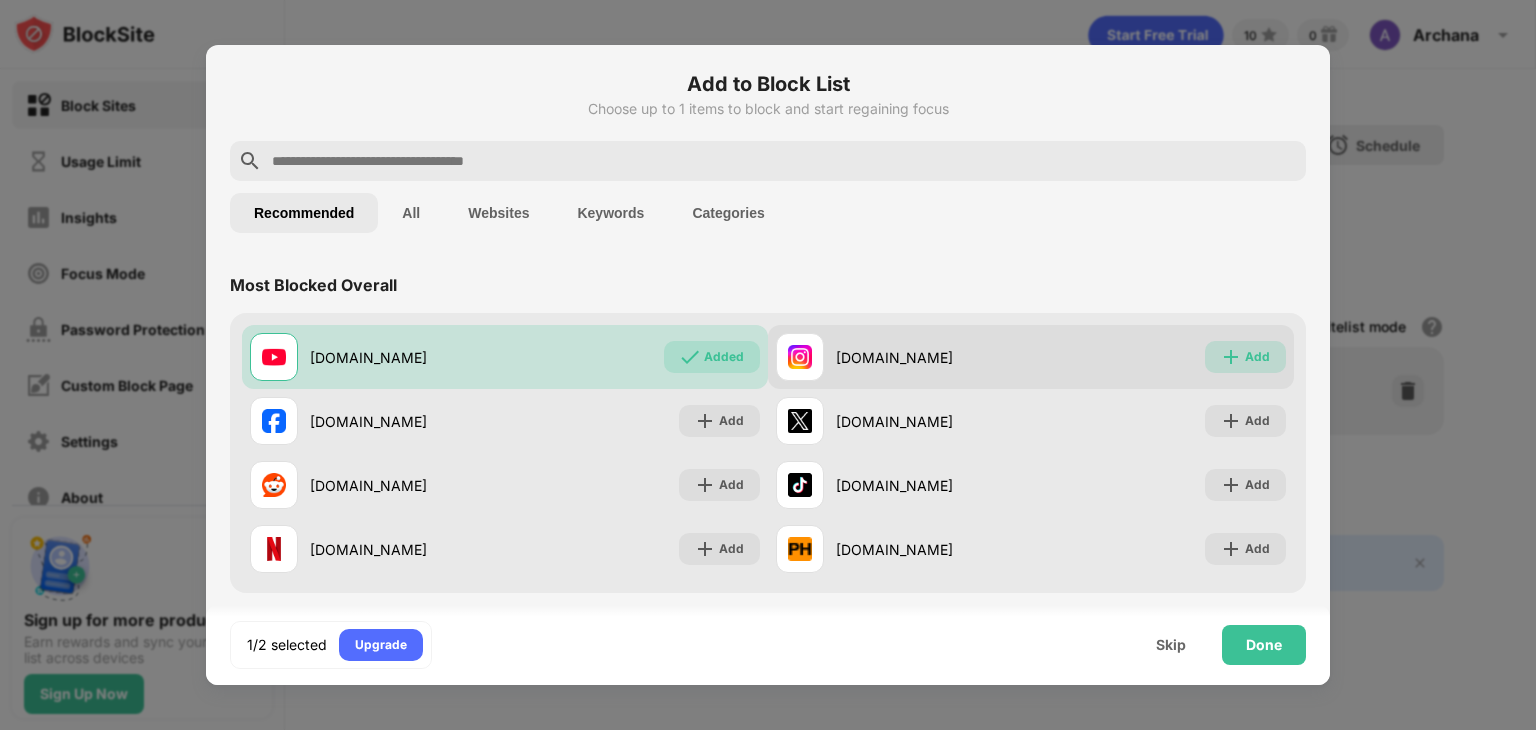 click on "Add" at bounding box center (1245, 357) 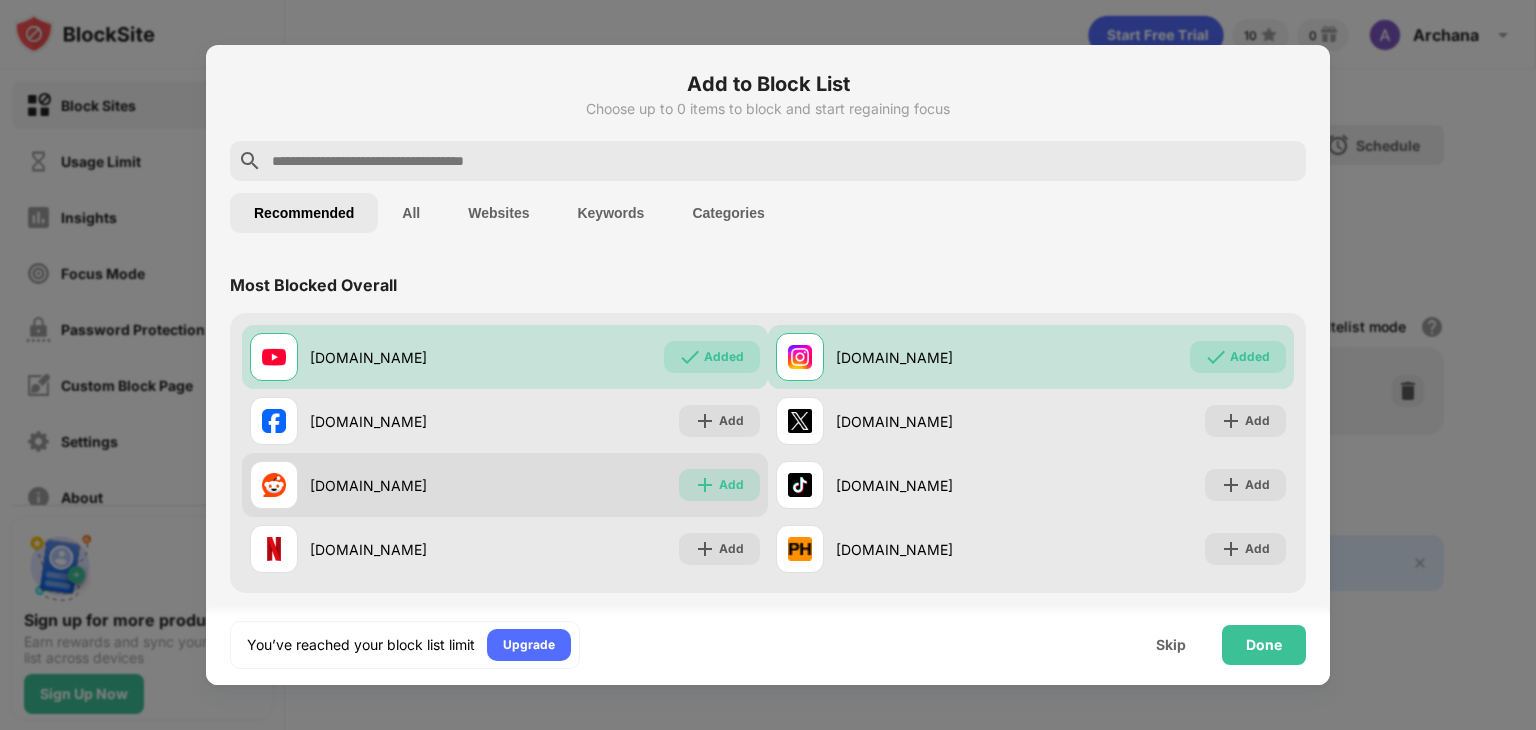 click at bounding box center (705, 485) 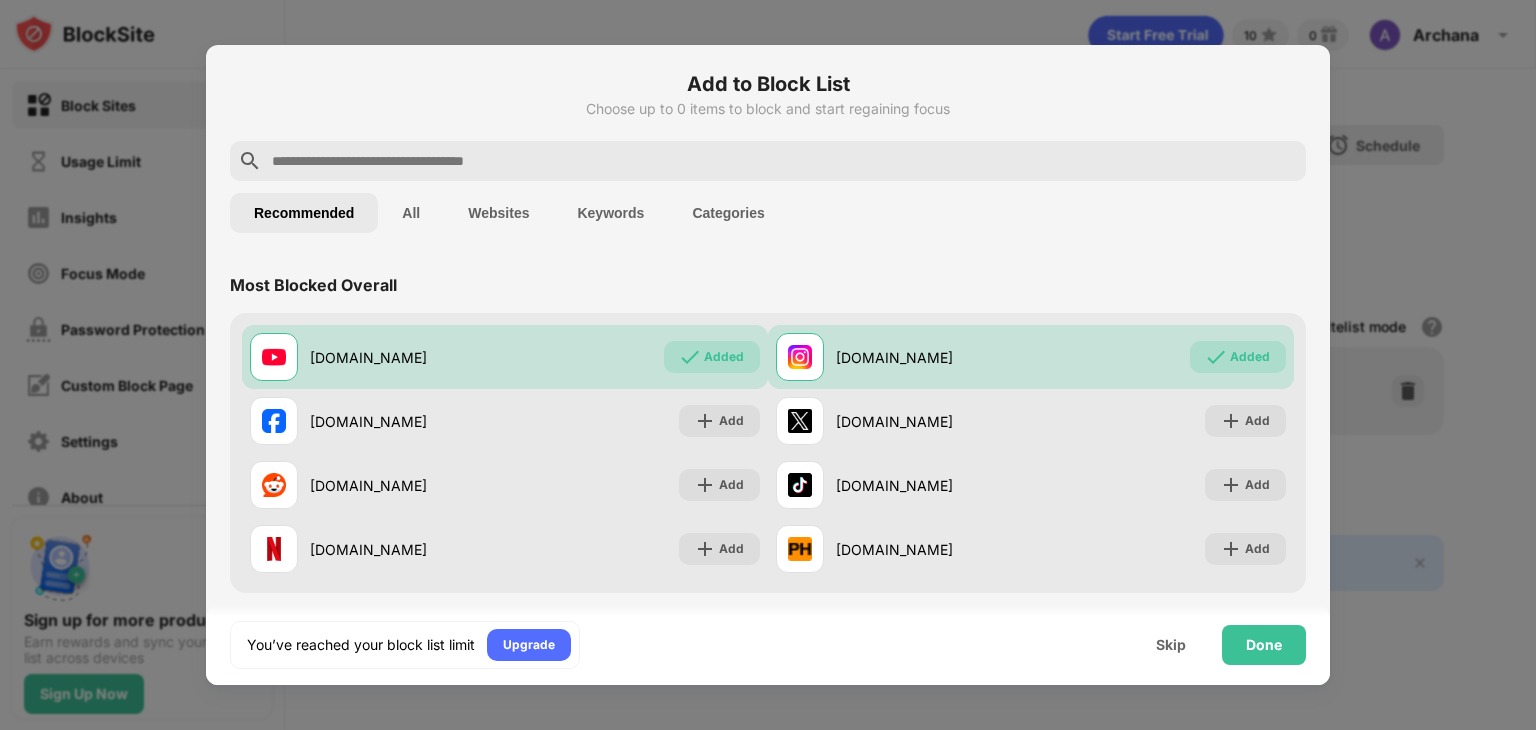 click on "Websites" at bounding box center (498, 213) 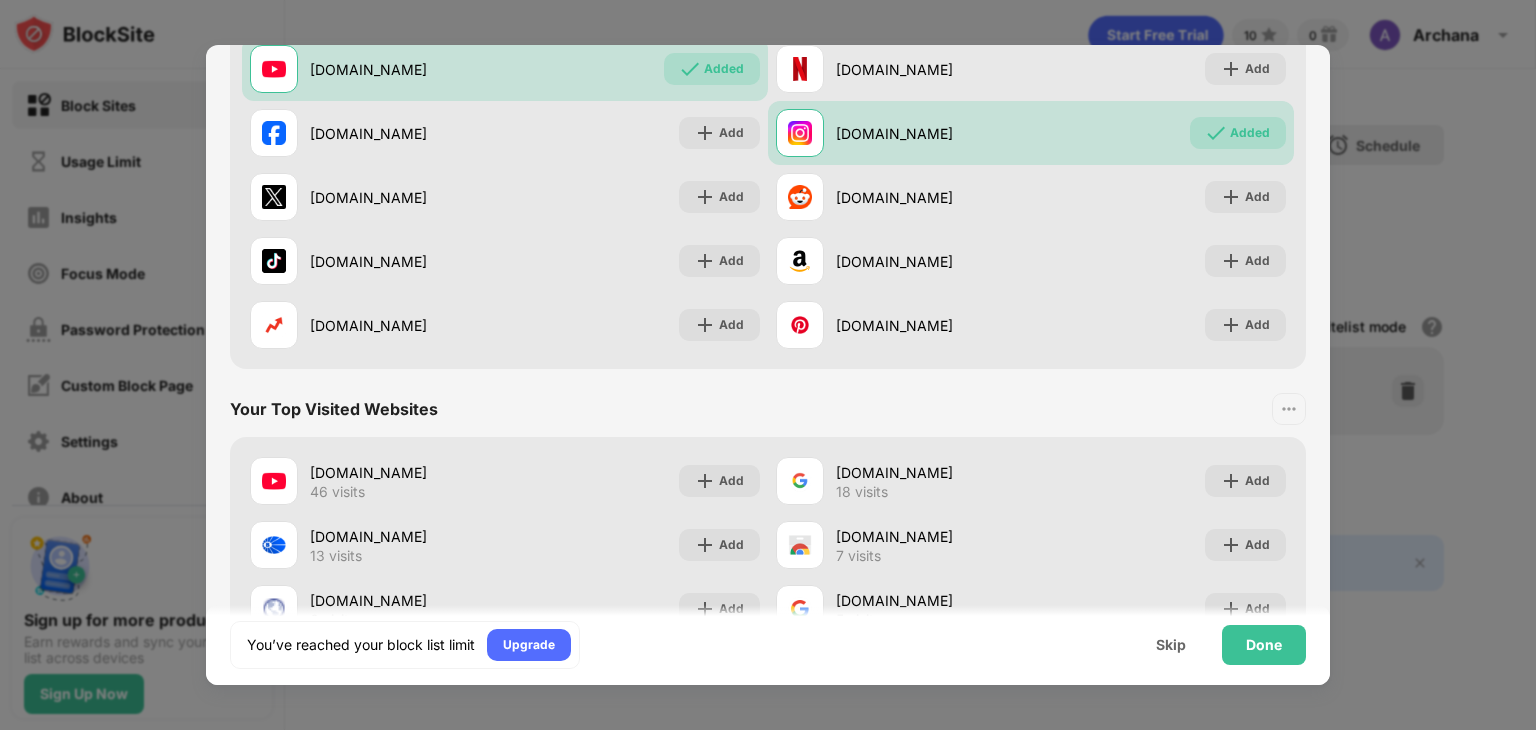 scroll, scrollTop: 349, scrollLeft: 0, axis: vertical 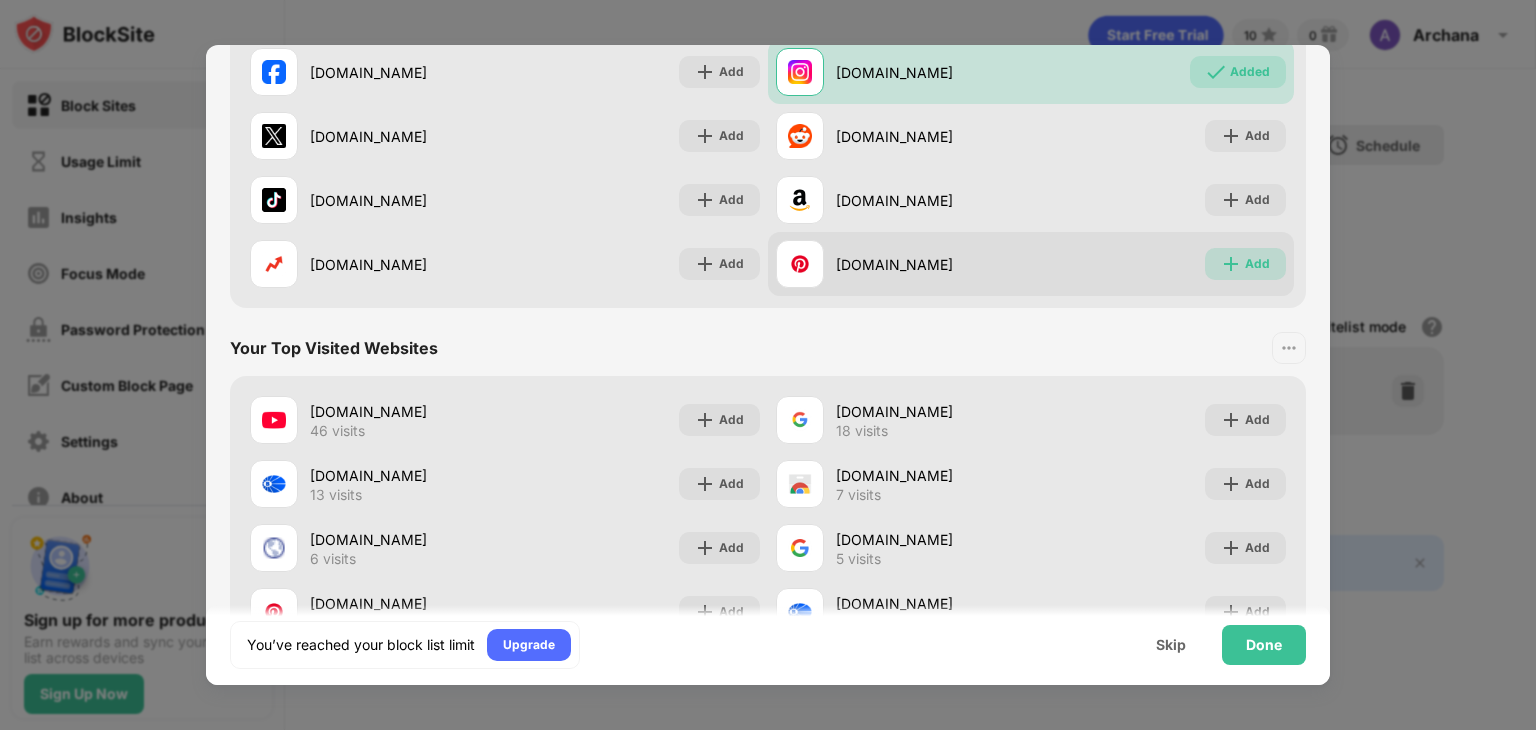 click on "Add" at bounding box center [1257, 264] 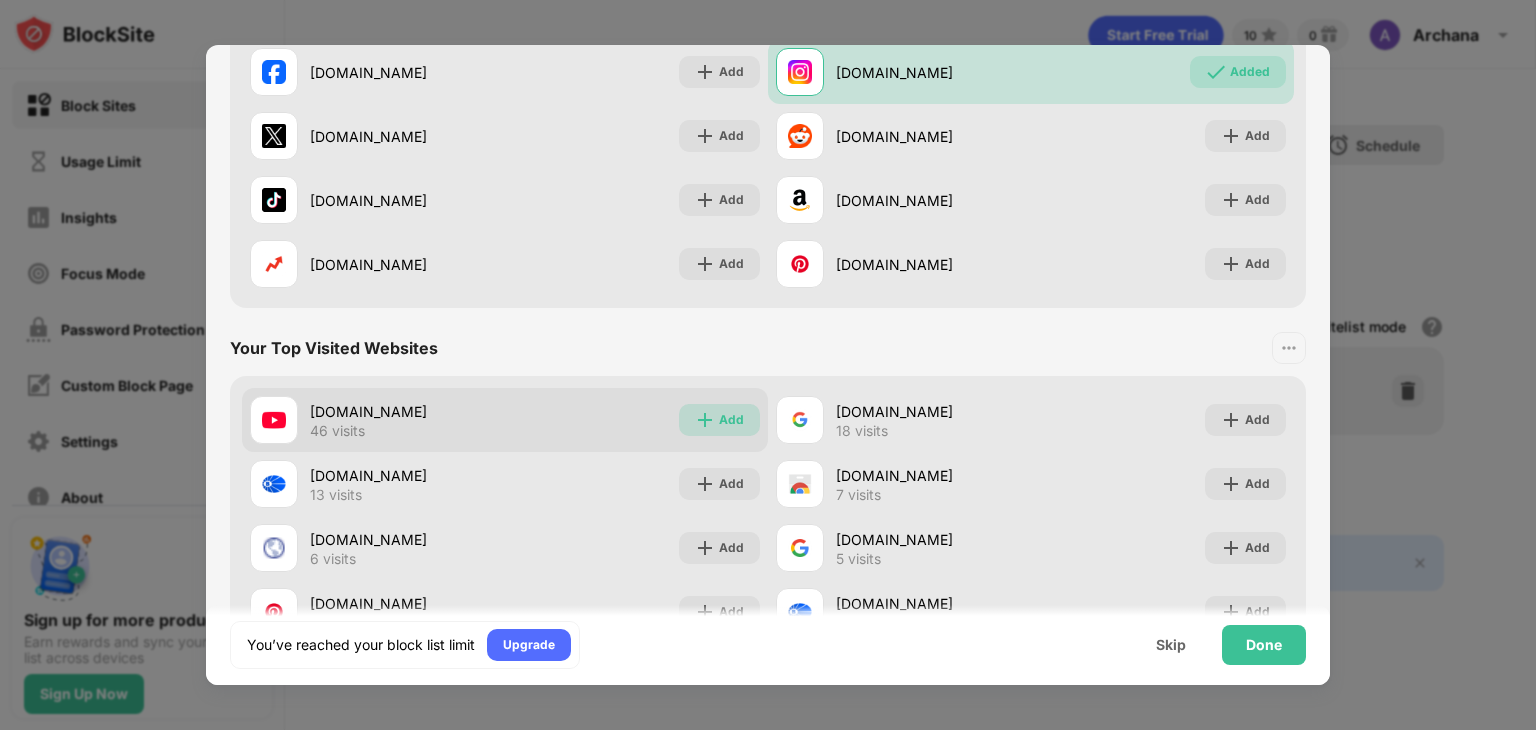 click on "Add" at bounding box center (719, 420) 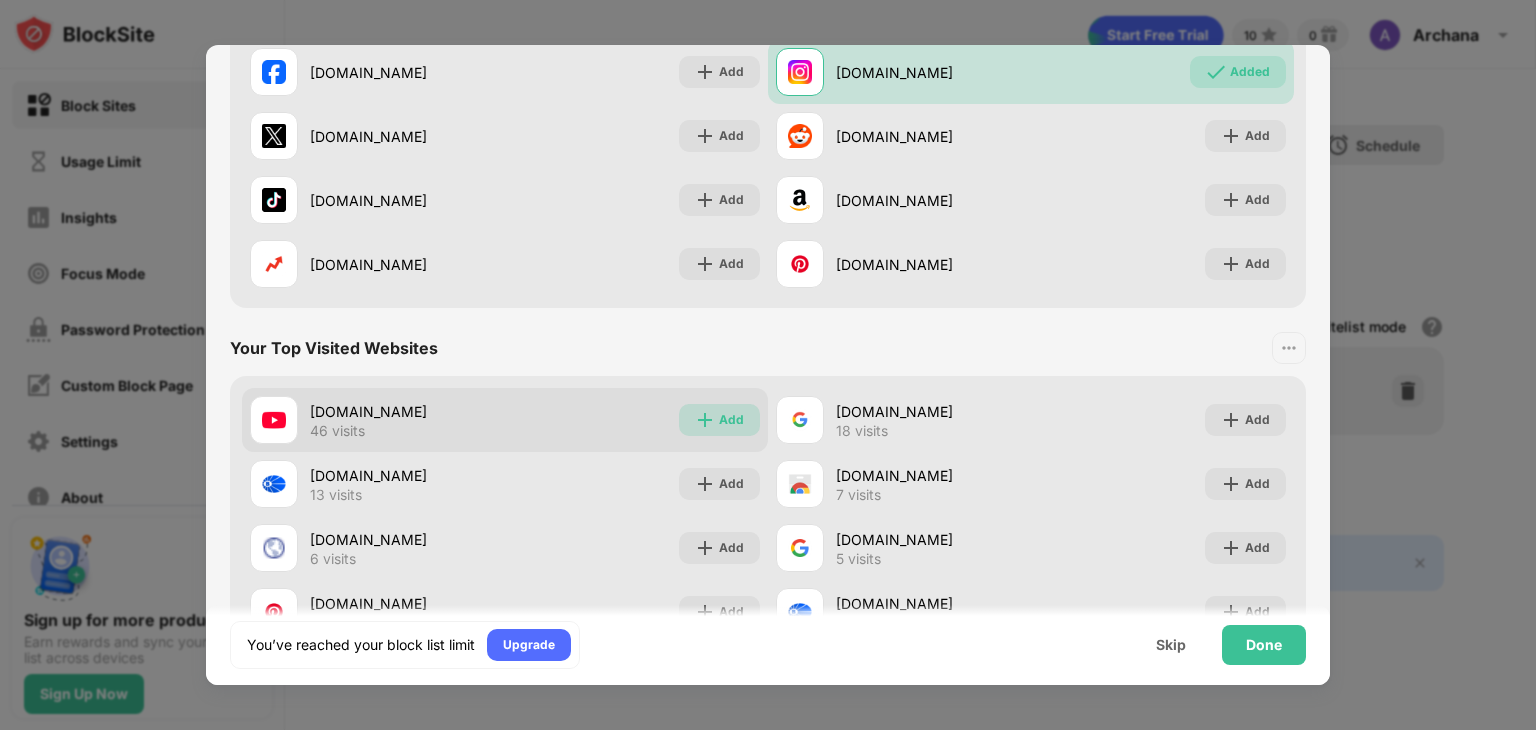 click at bounding box center (705, 420) 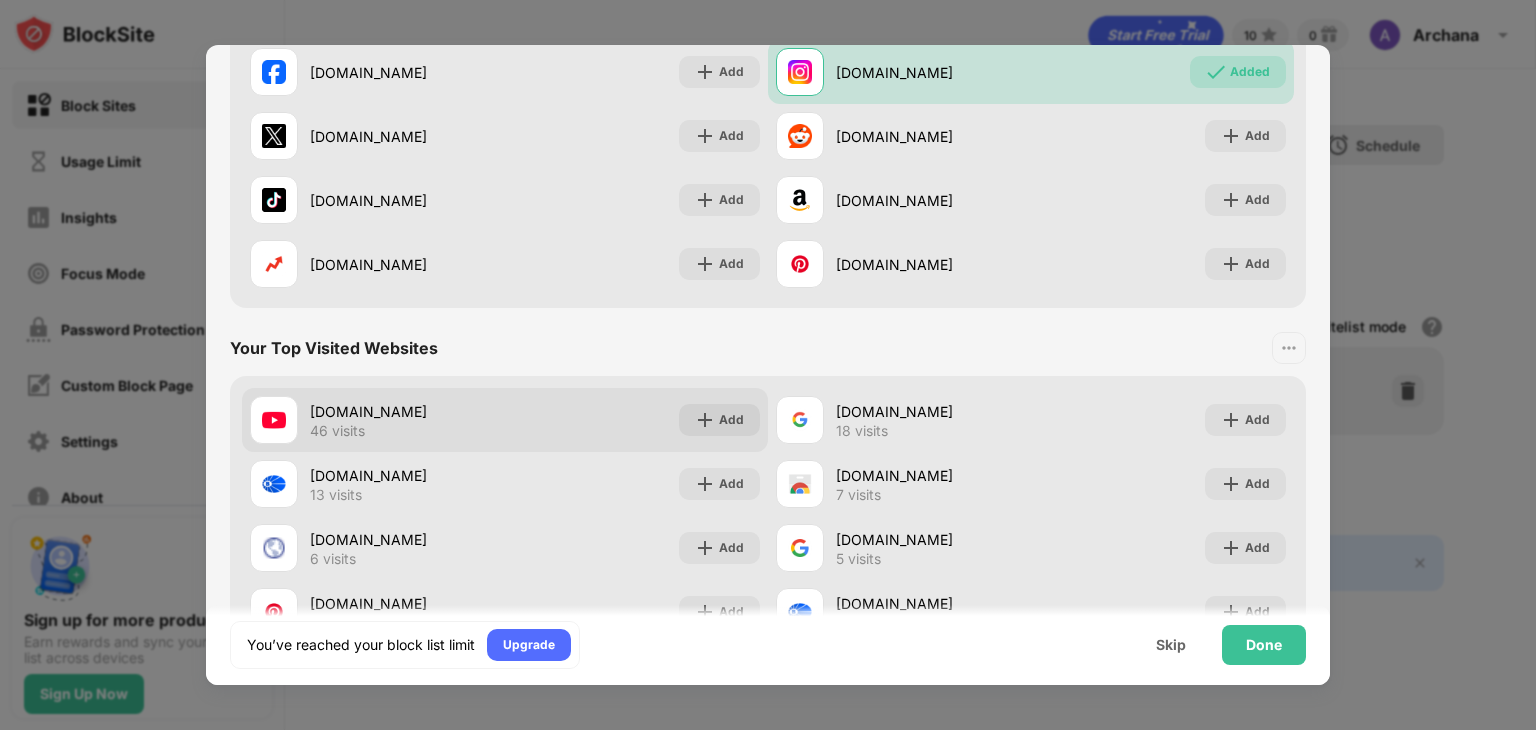 click at bounding box center [705, 420] 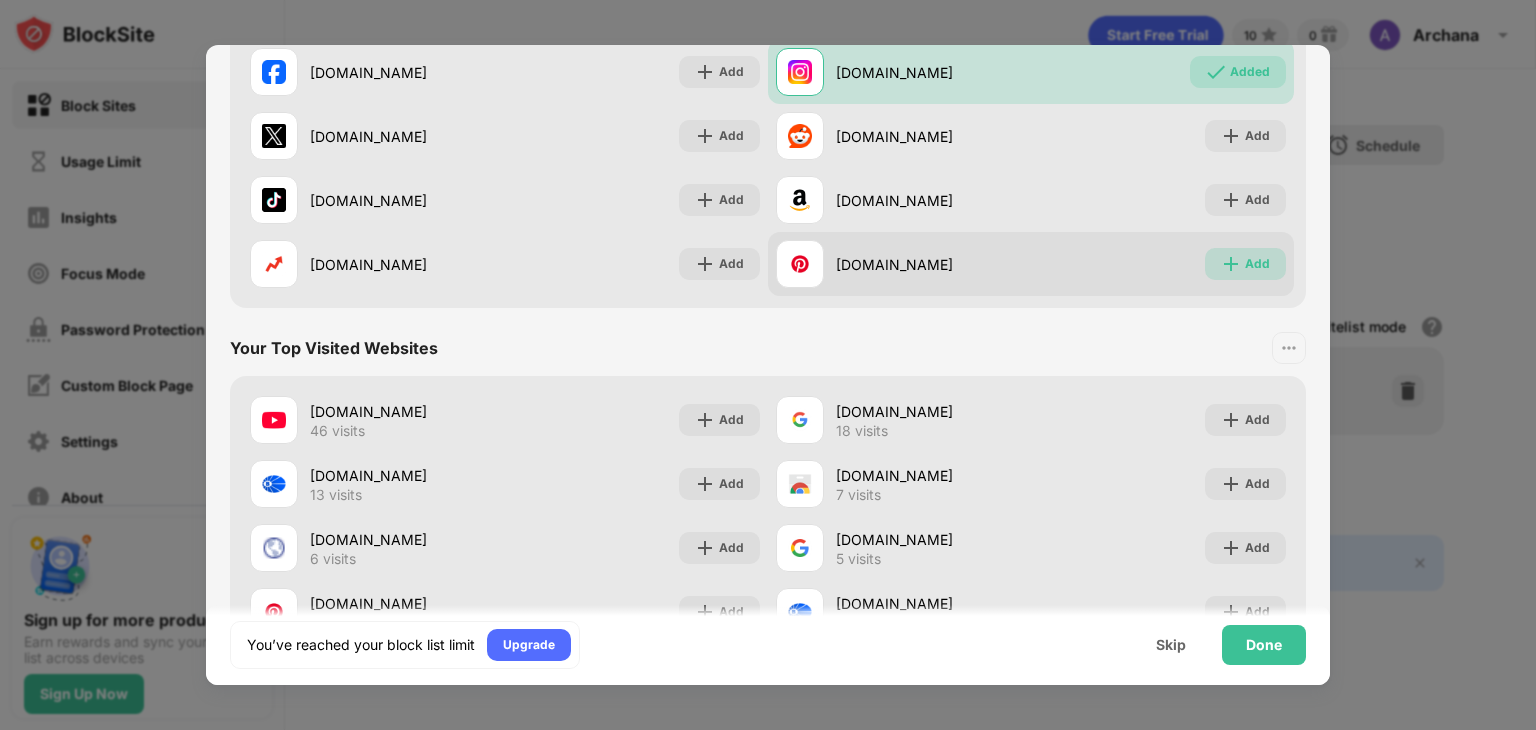 click at bounding box center (1231, 264) 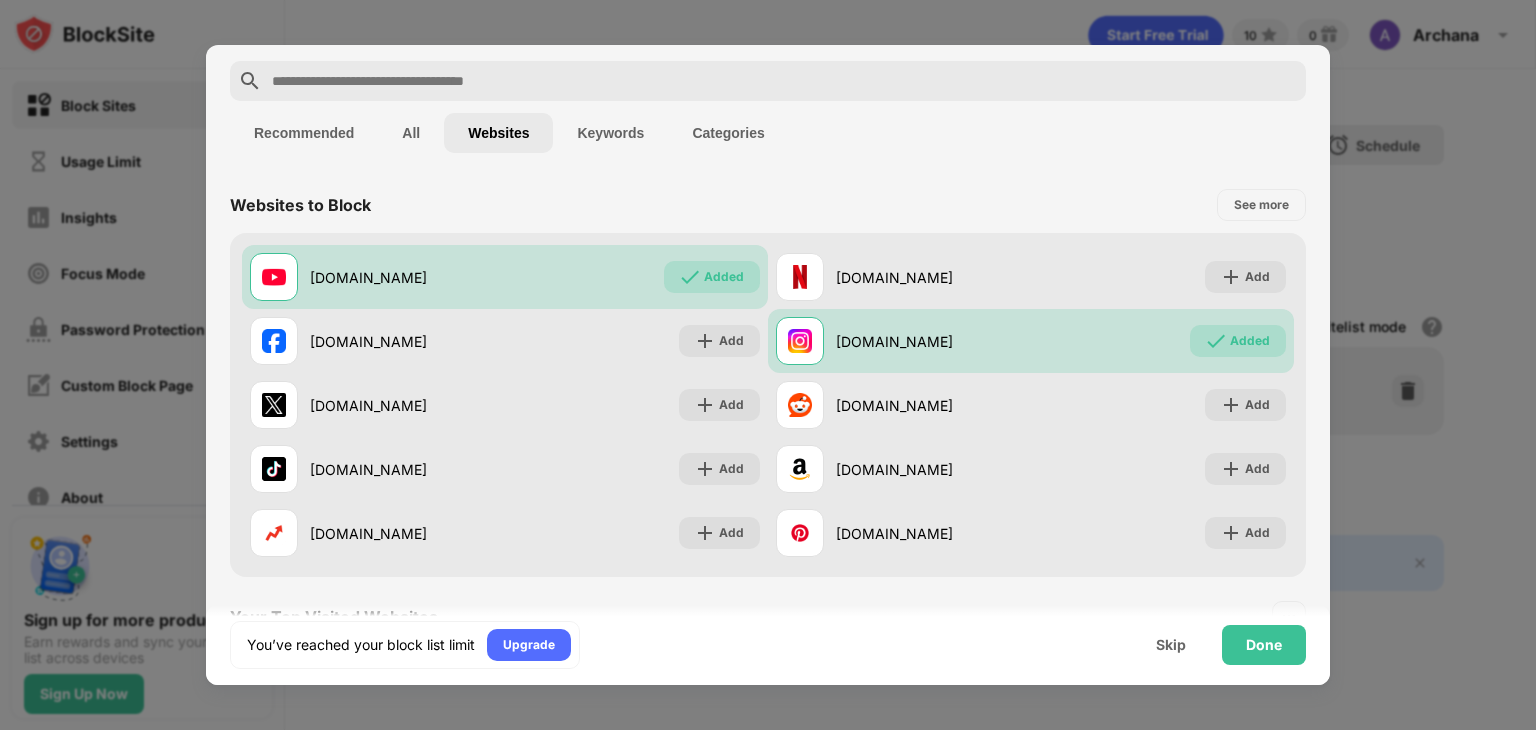 scroll, scrollTop: 97, scrollLeft: 0, axis: vertical 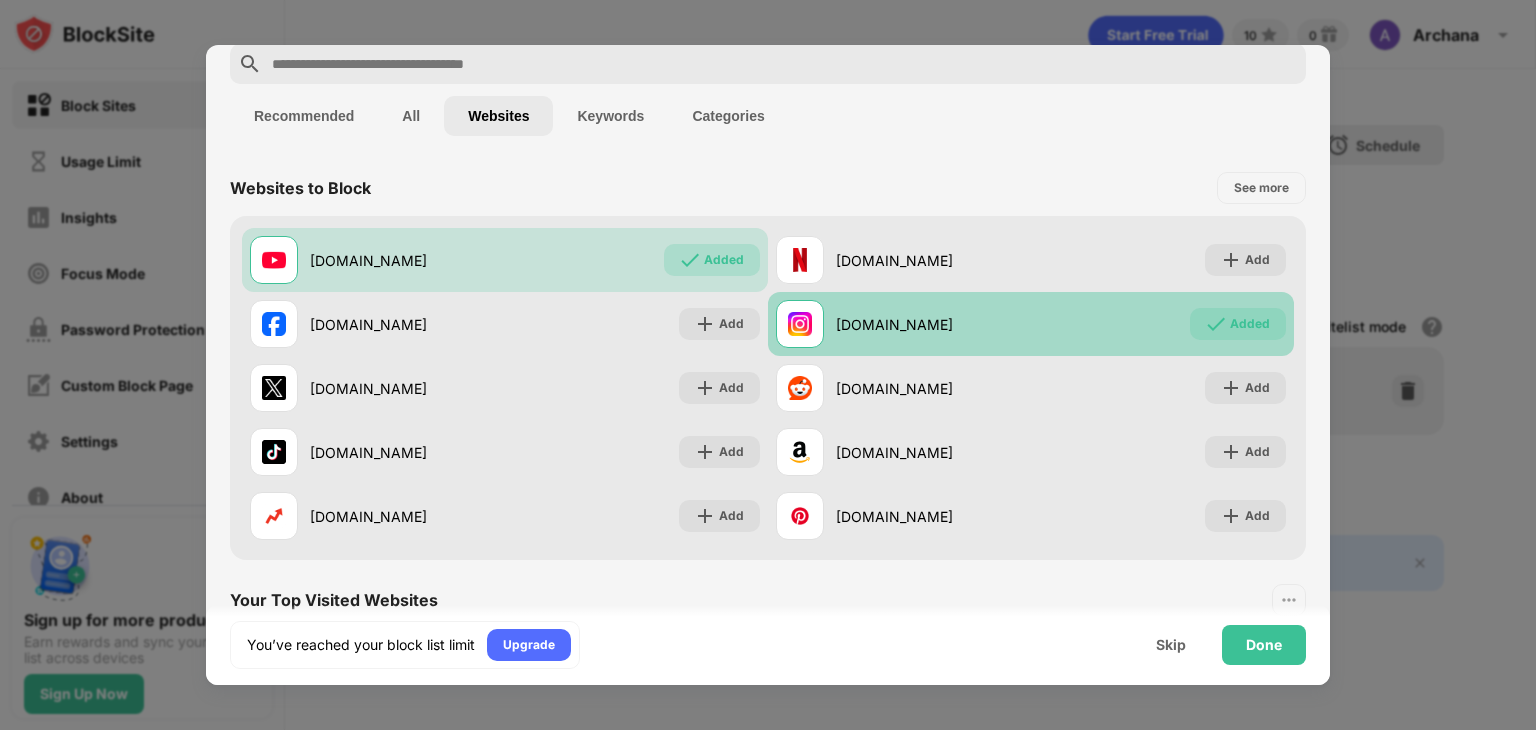click at bounding box center [1216, 324] 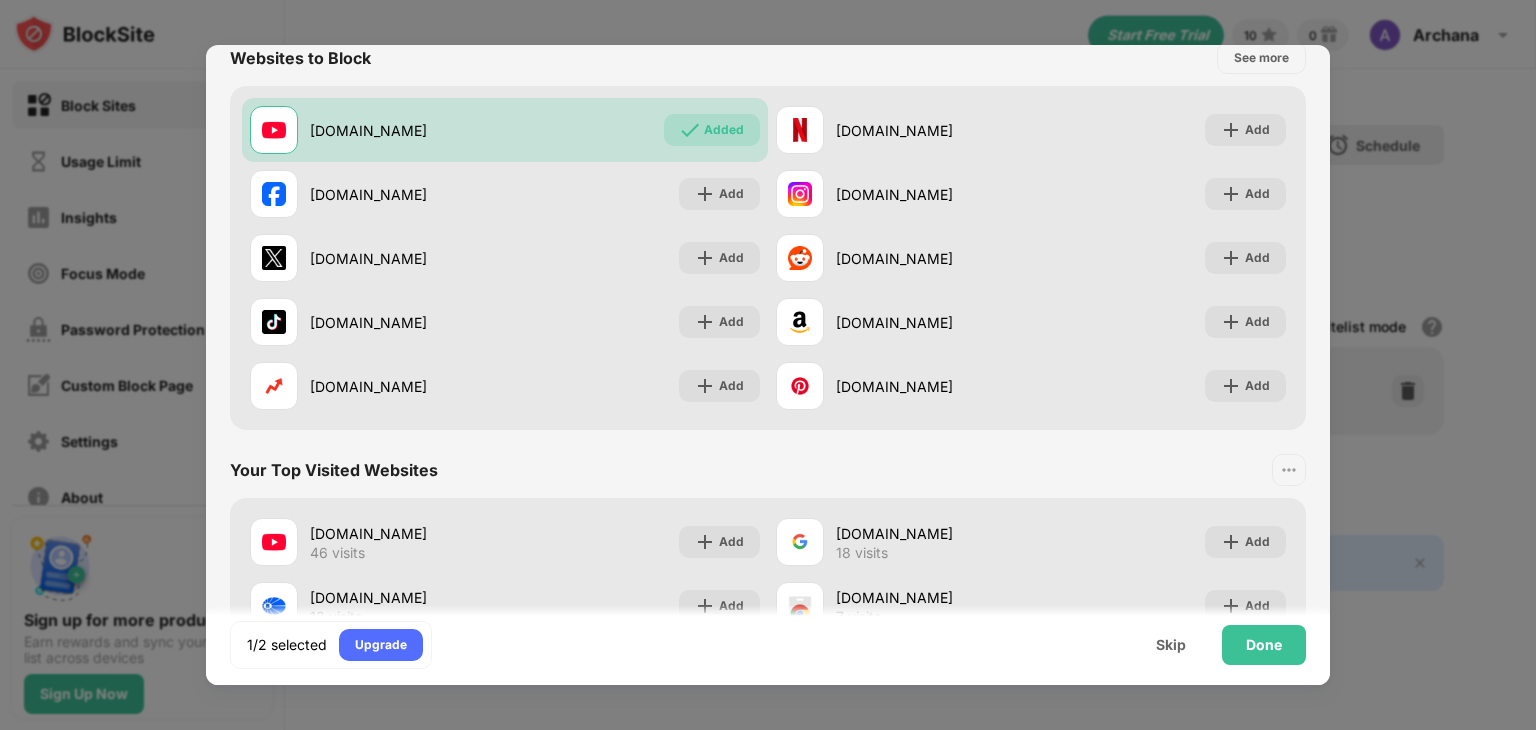 scroll, scrollTop: 228, scrollLeft: 0, axis: vertical 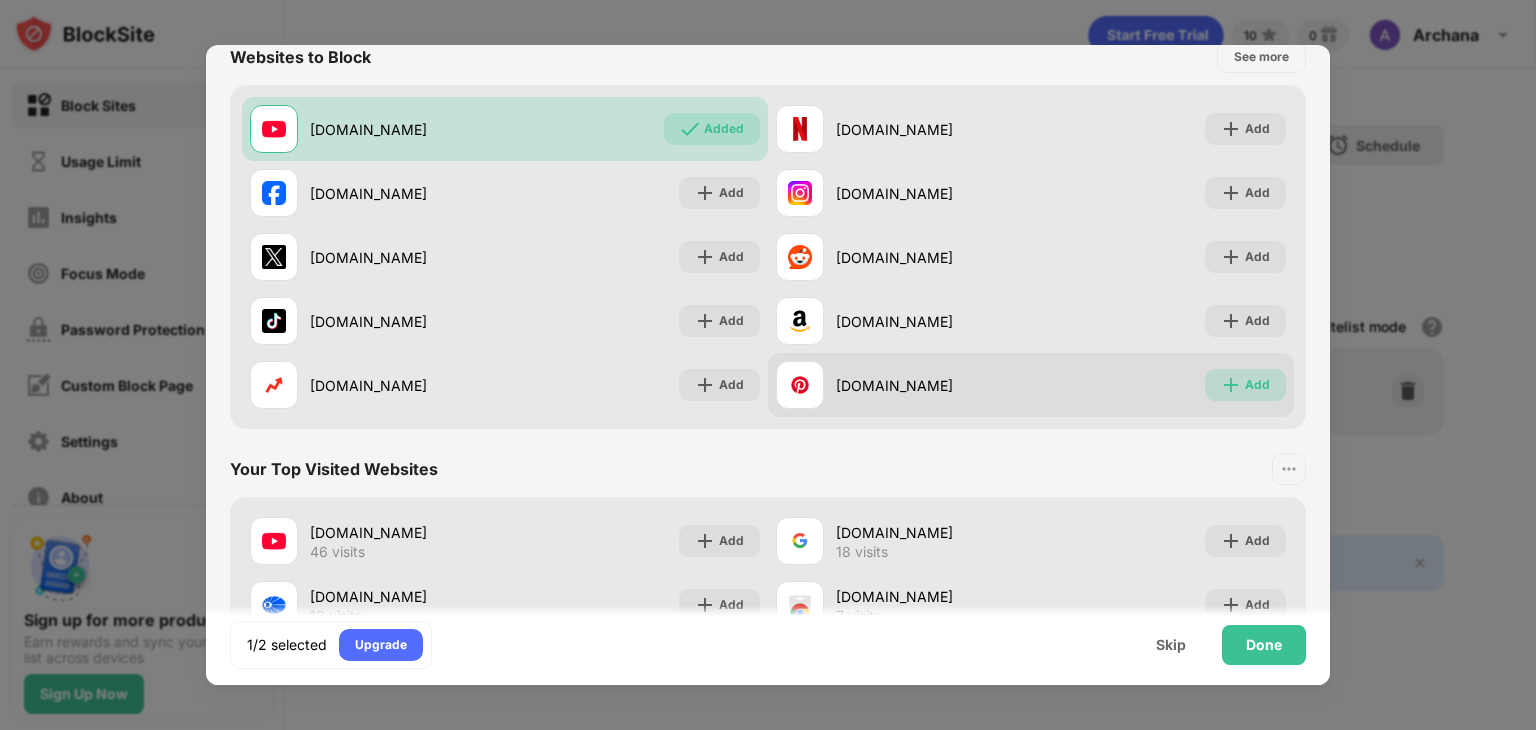 click on "Add" at bounding box center [1257, 385] 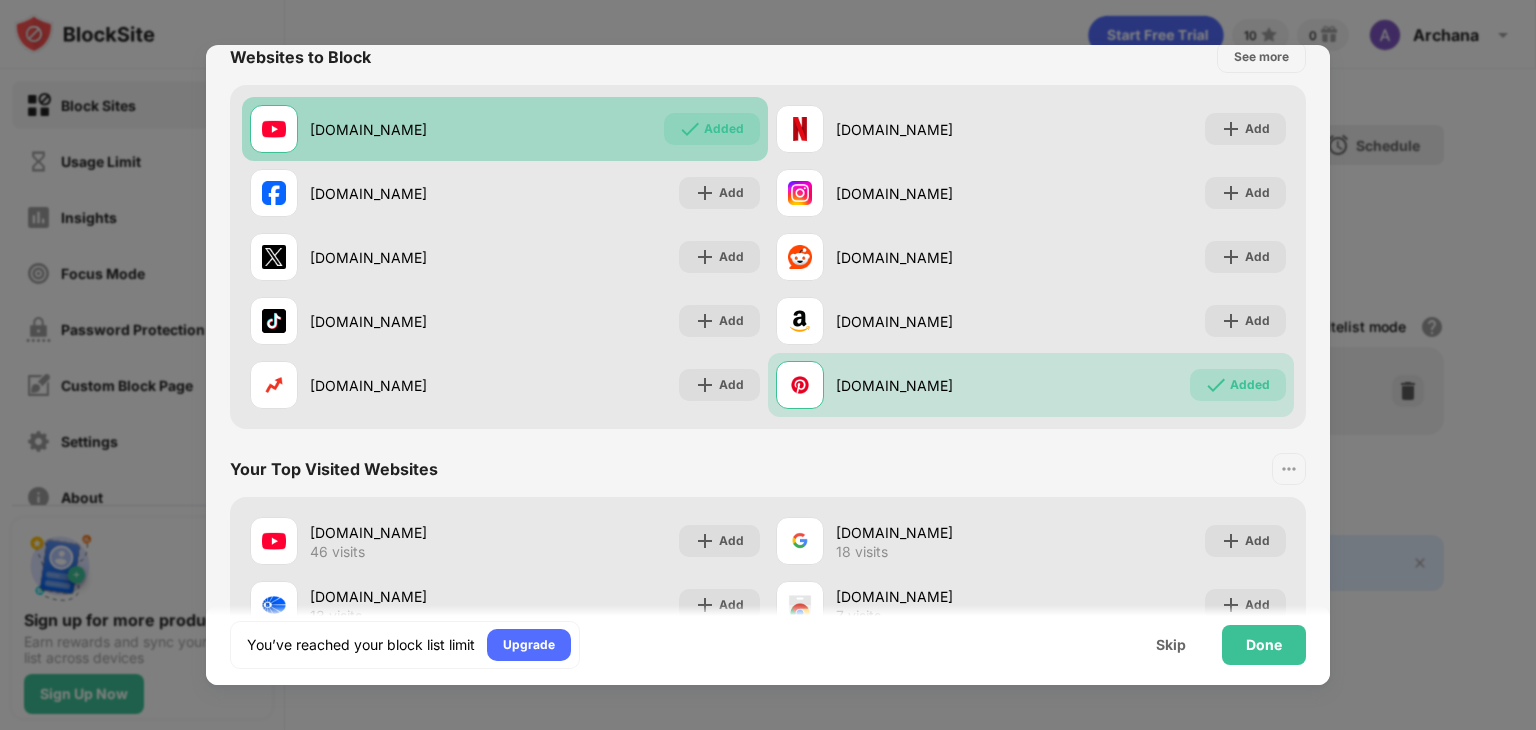 click on "Added" at bounding box center [724, 129] 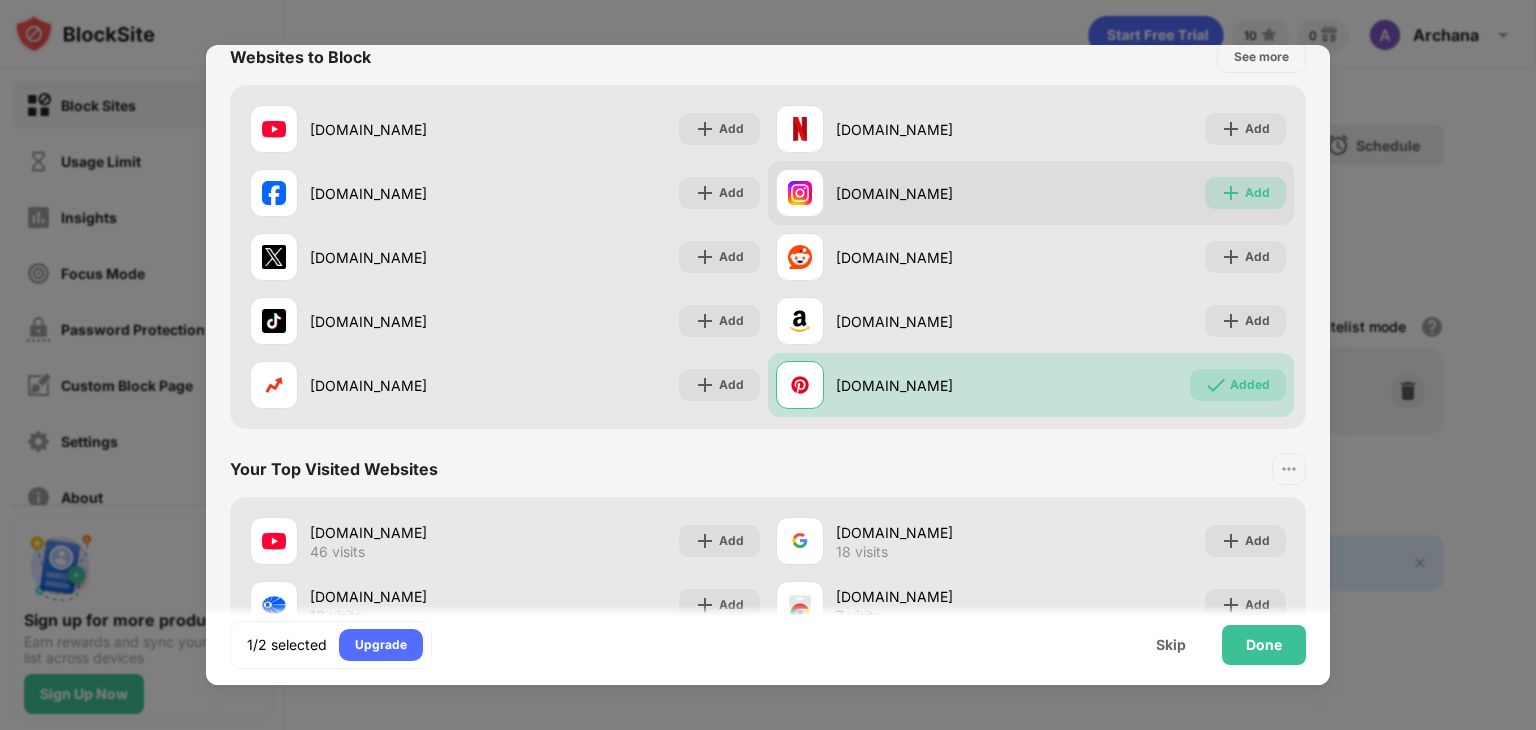 click on "Add" at bounding box center [1245, 193] 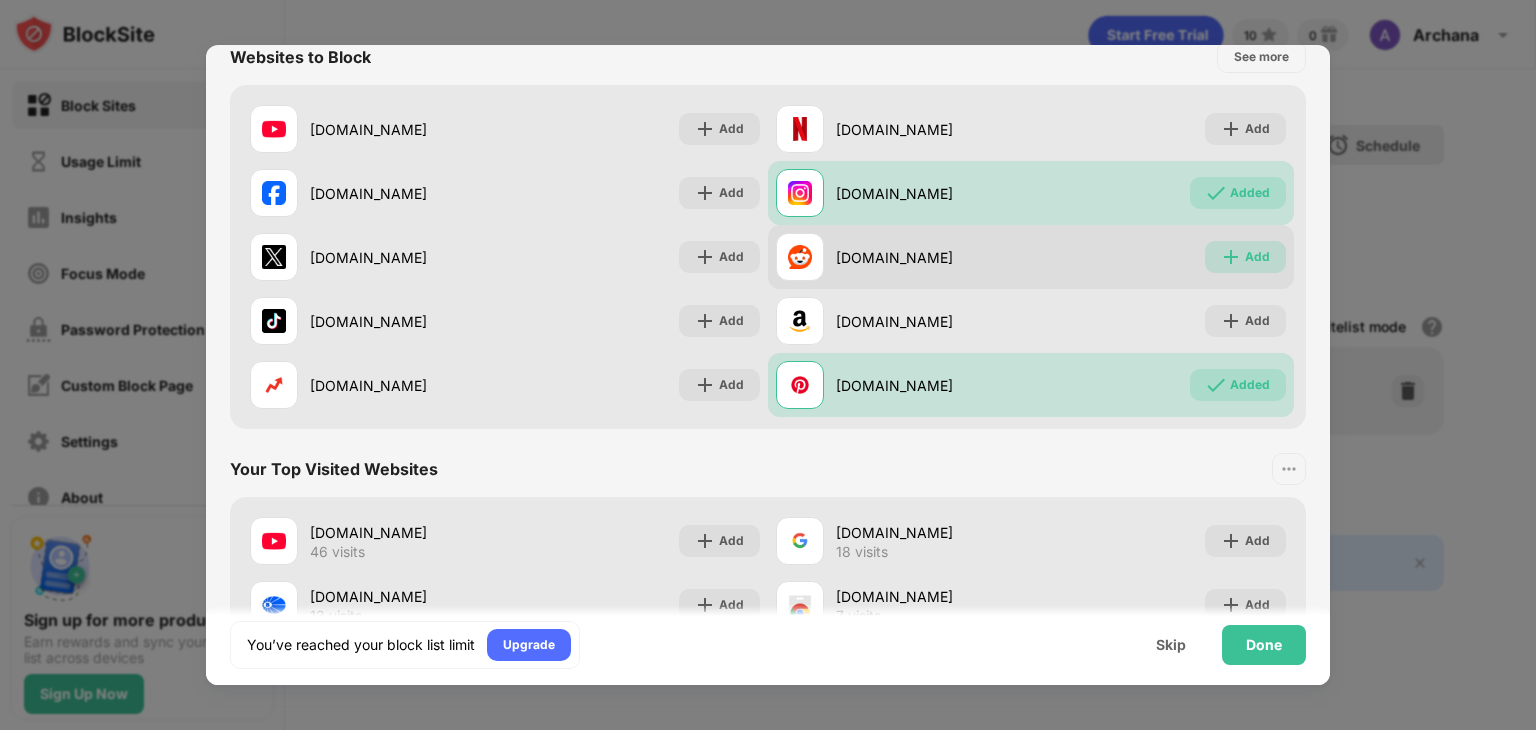 click on "Add" at bounding box center (1257, 257) 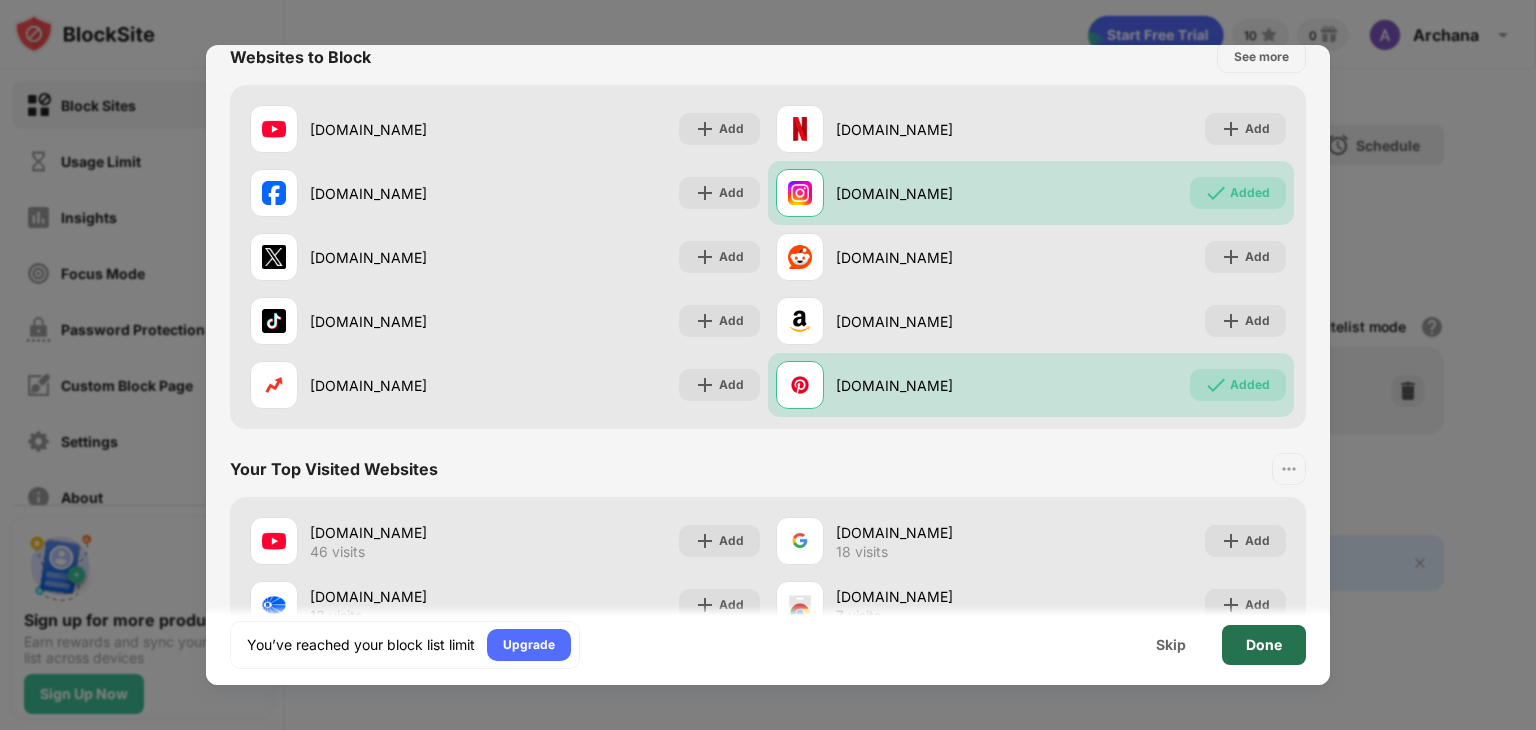 click on "Done" at bounding box center (1264, 645) 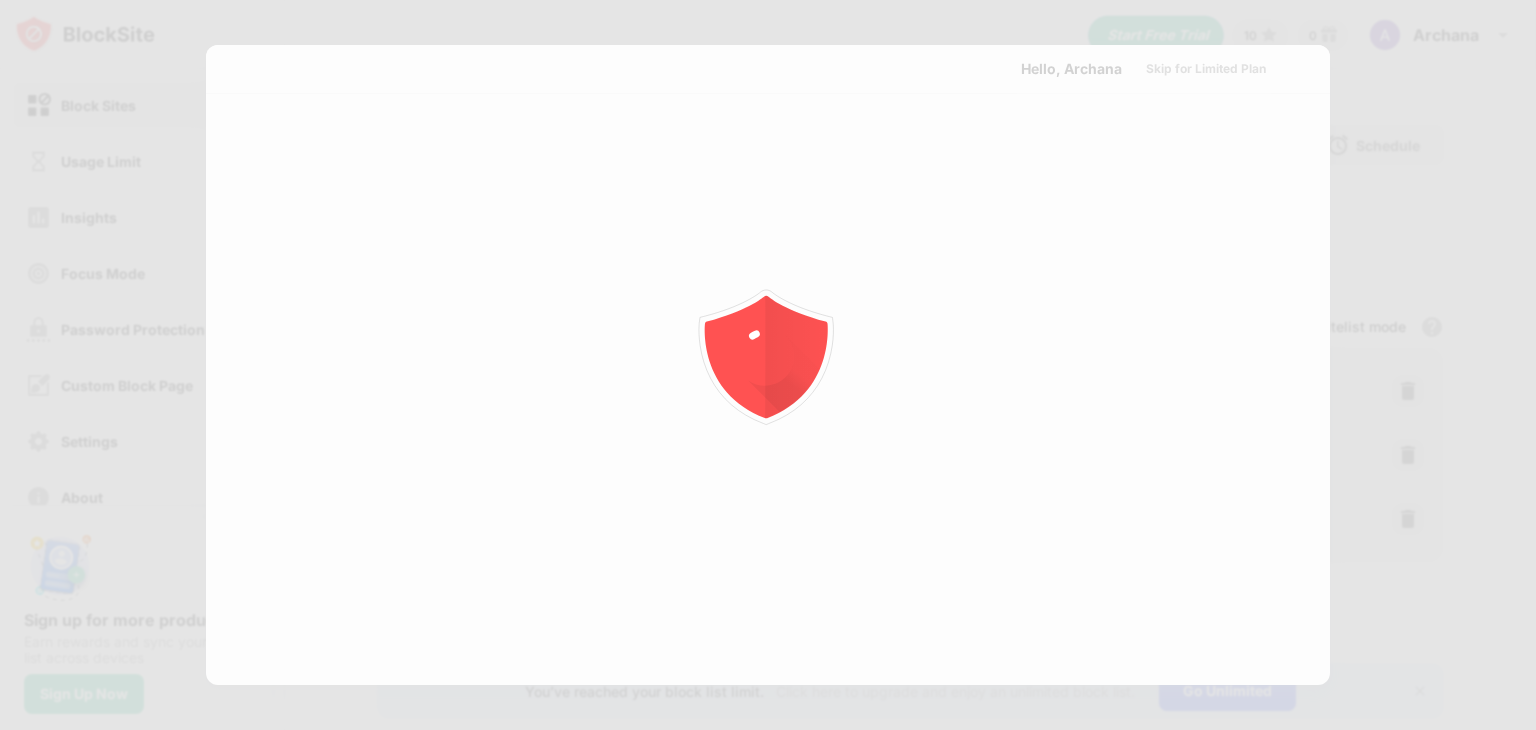 scroll, scrollTop: 0, scrollLeft: 0, axis: both 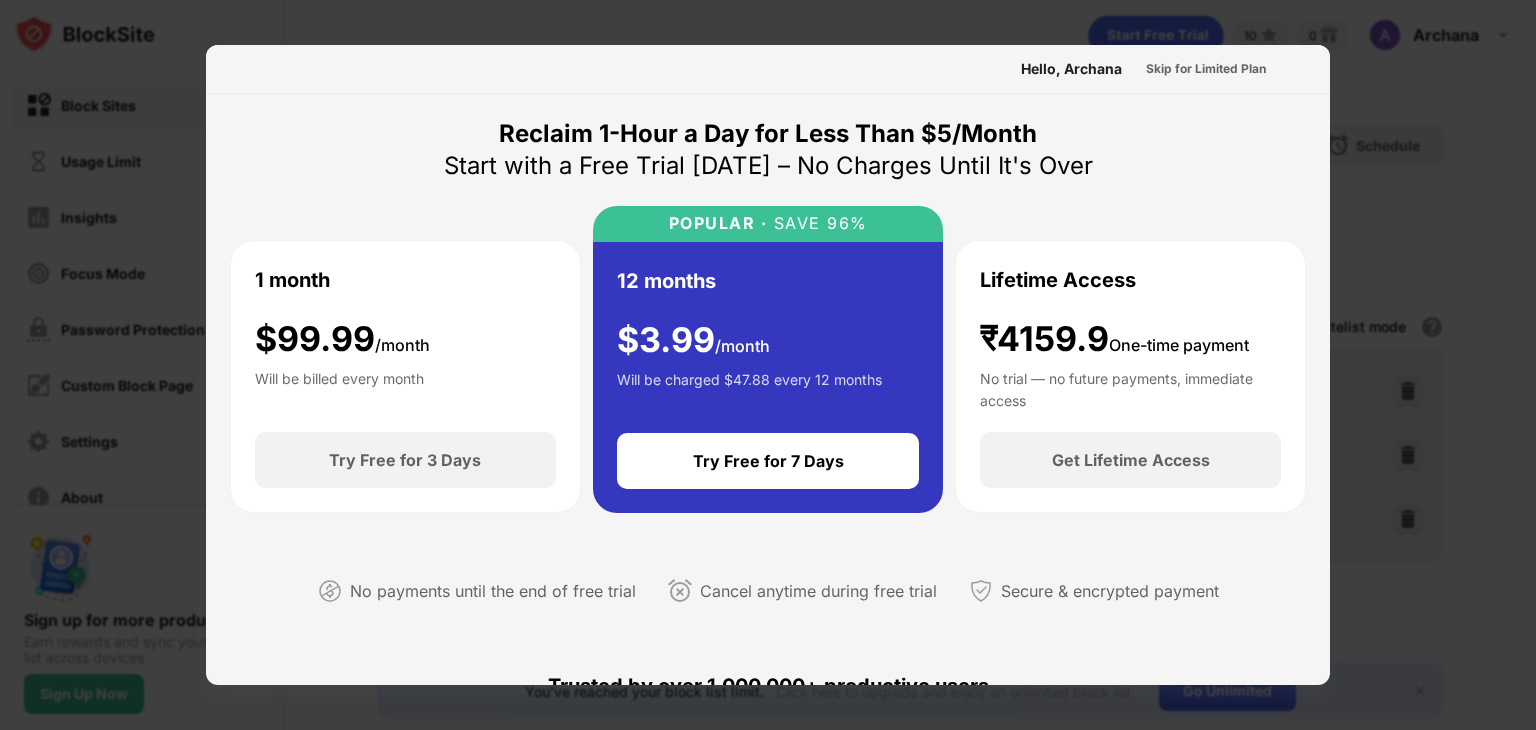 click at bounding box center [768, 365] 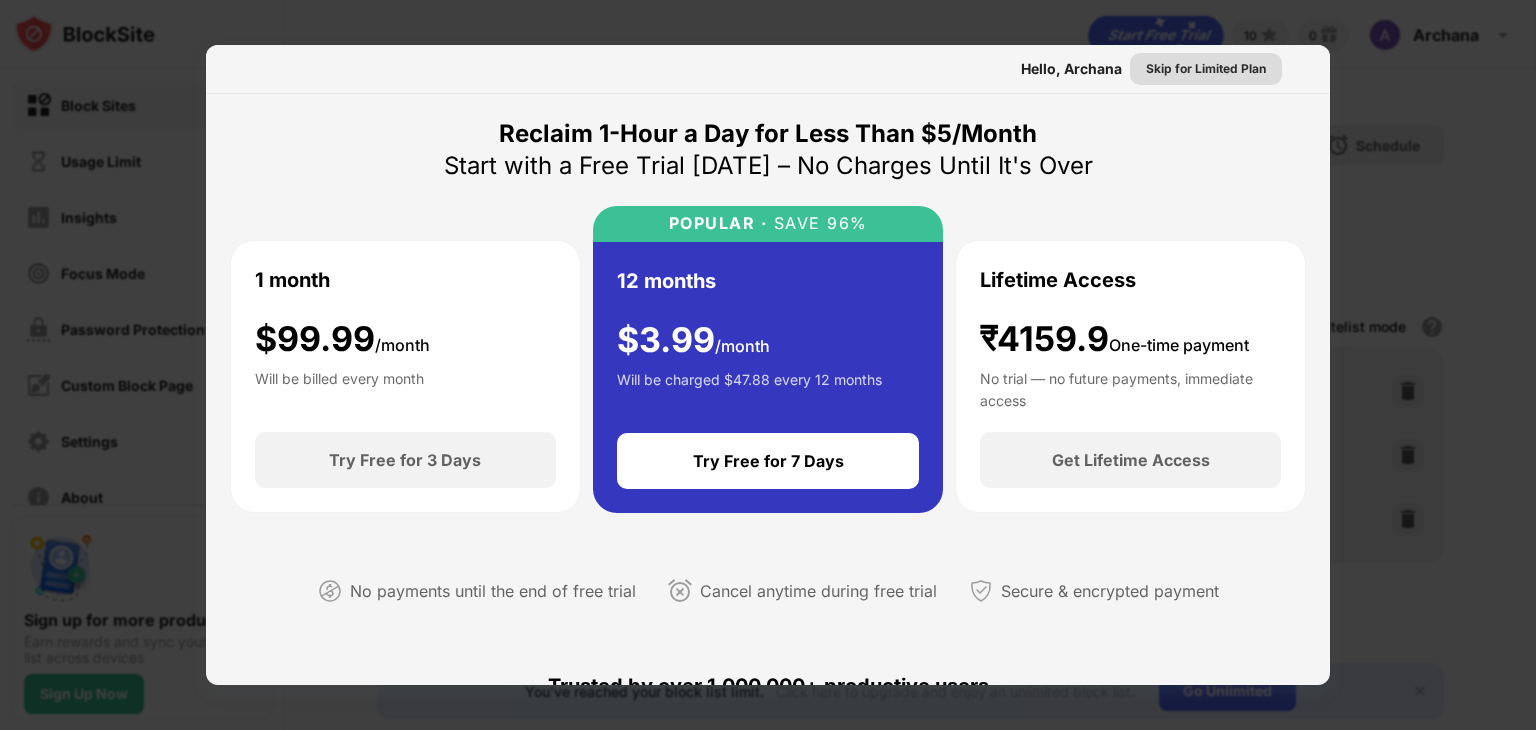 click on "Skip for Limited Plan" at bounding box center [1206, 69] 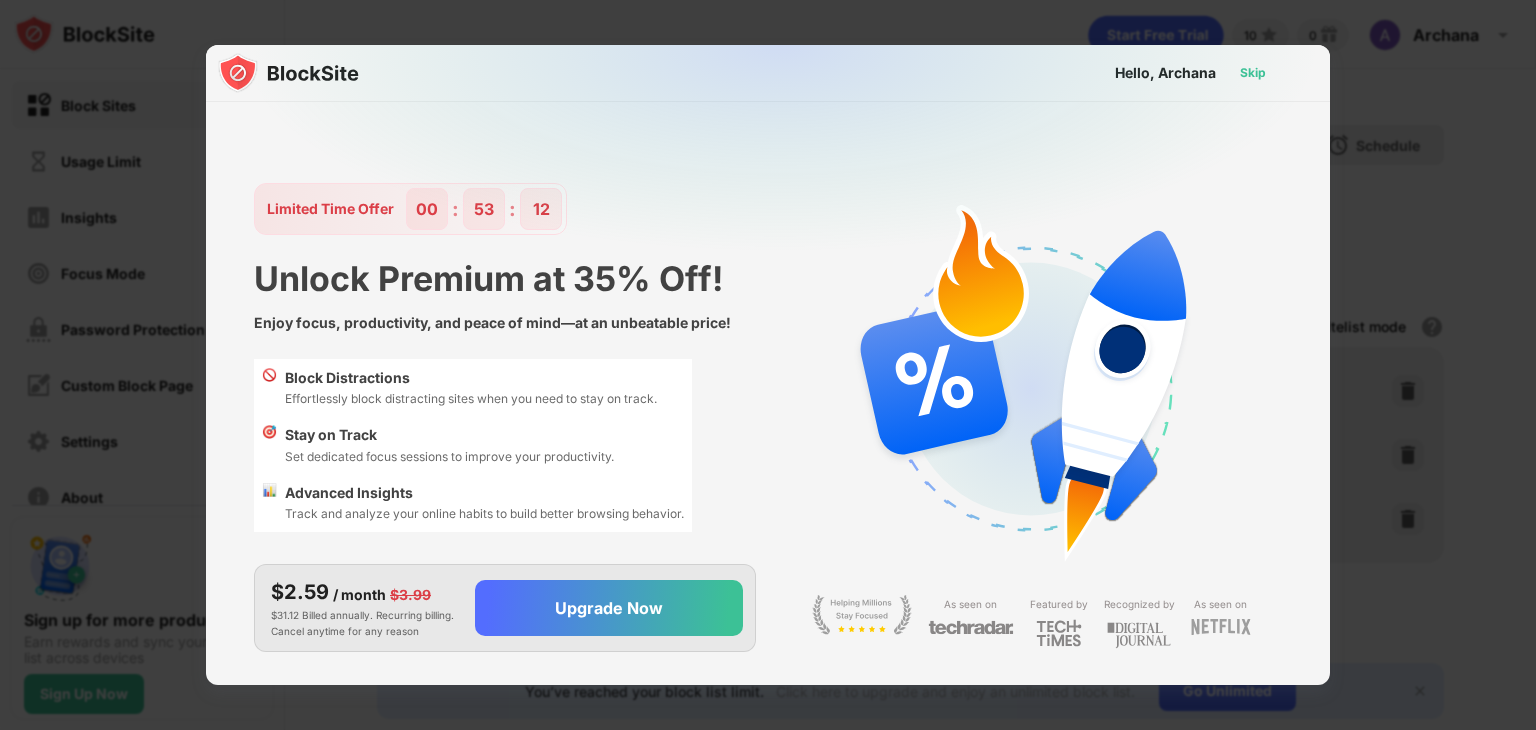 click on "Skip" at bounding box center [1253, 73] 